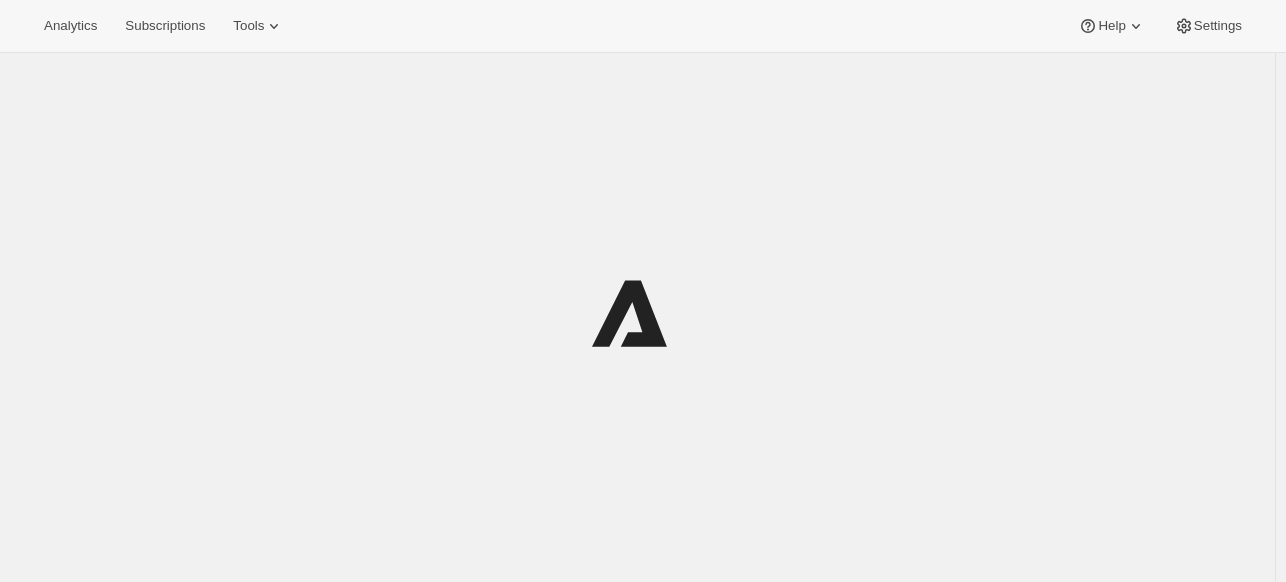 scroll, scrollTop: 0, scrollLeft: 0, axis: both 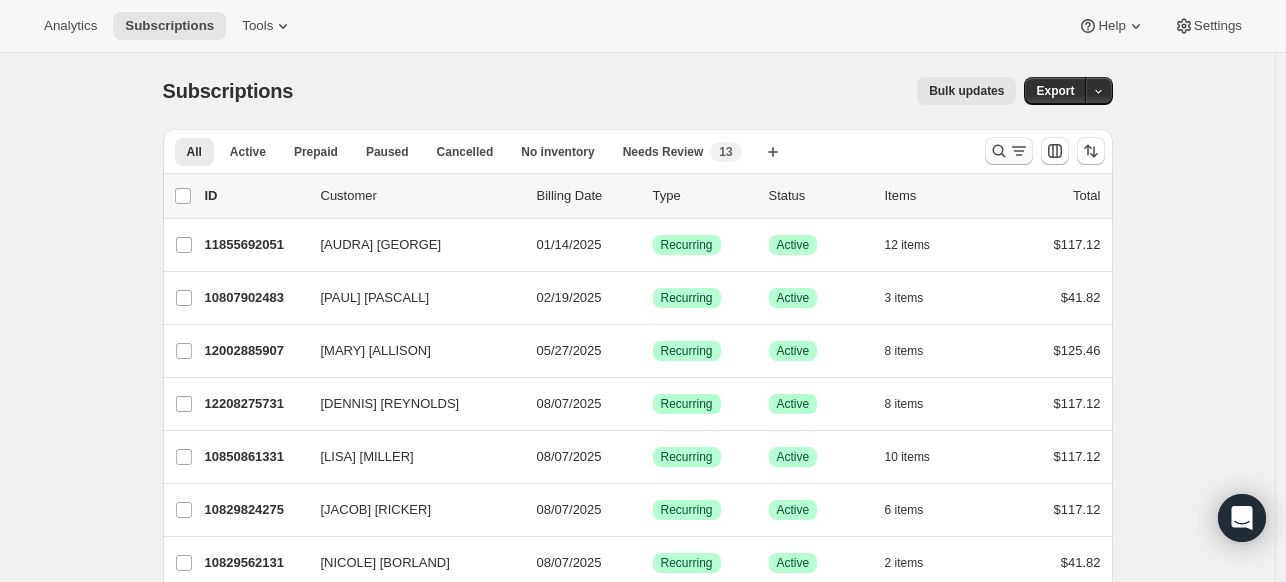 click 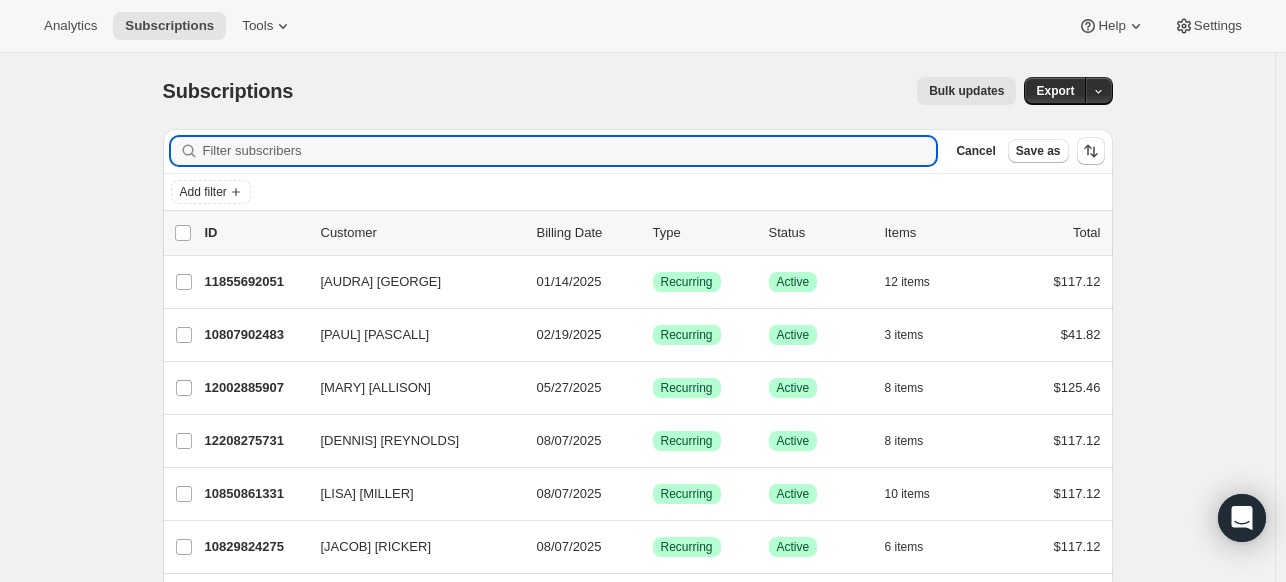 paste on "[EMAIL]" 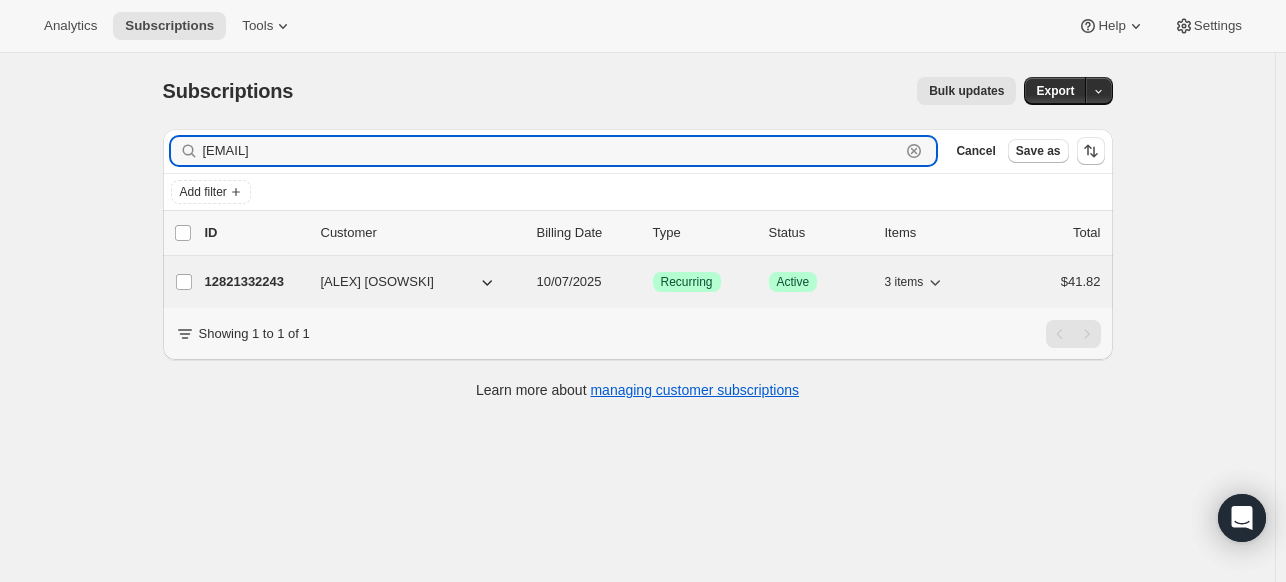 type on "[EMAIL]" 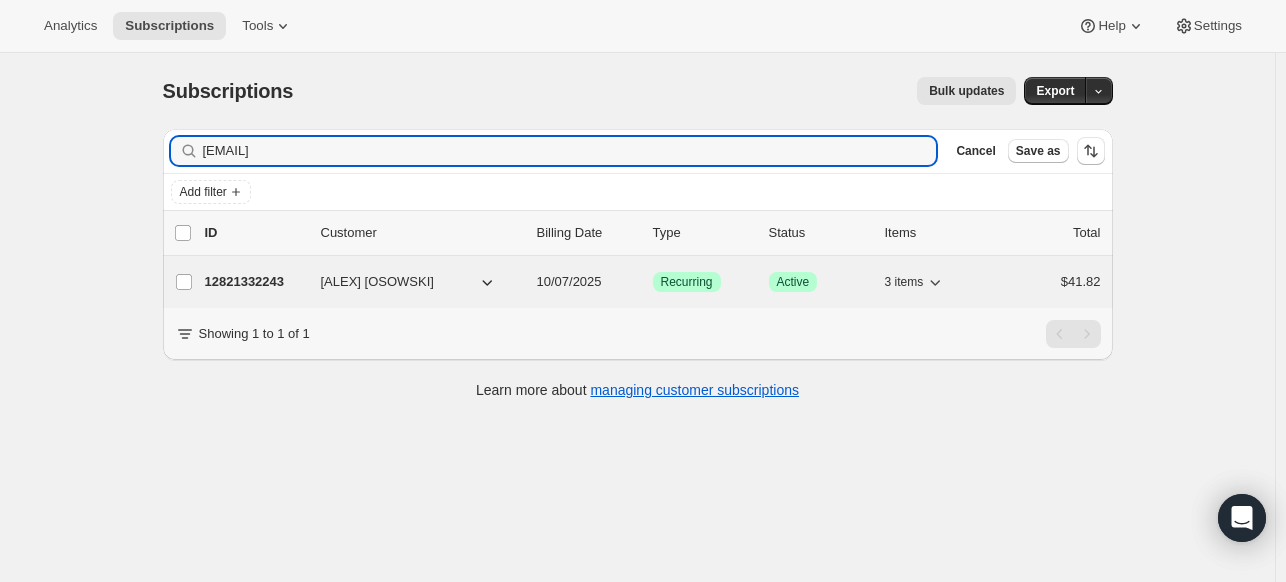 click on "12821332243" at bounding box center (255, 282) 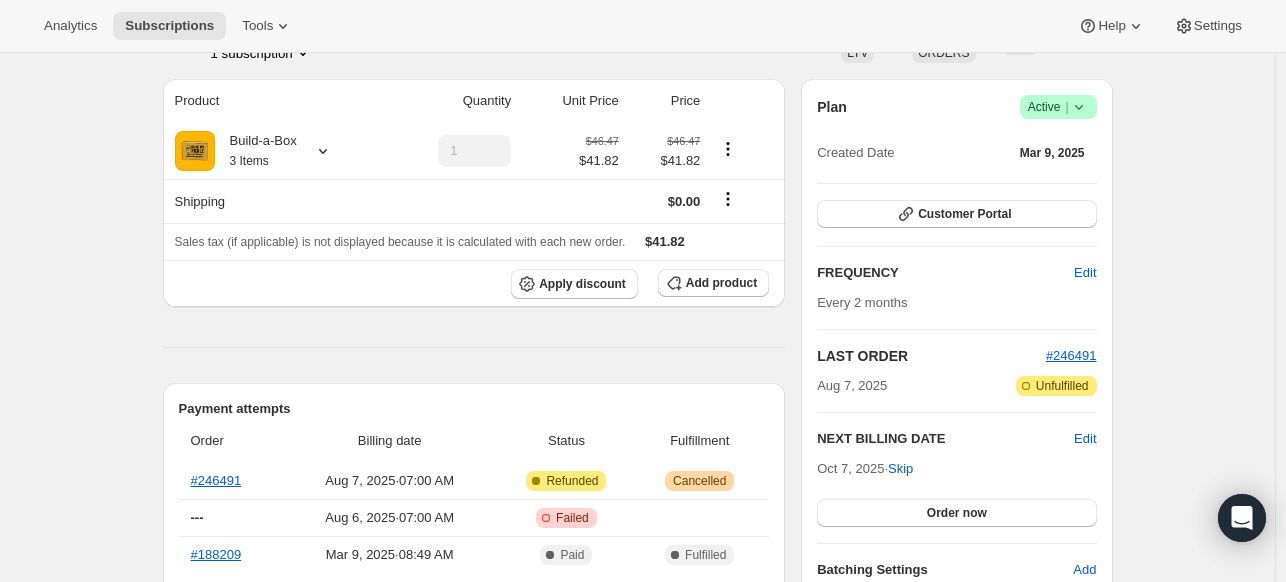 scroll, scrollTop: 60, scrollLeft: 0, axis: vertical 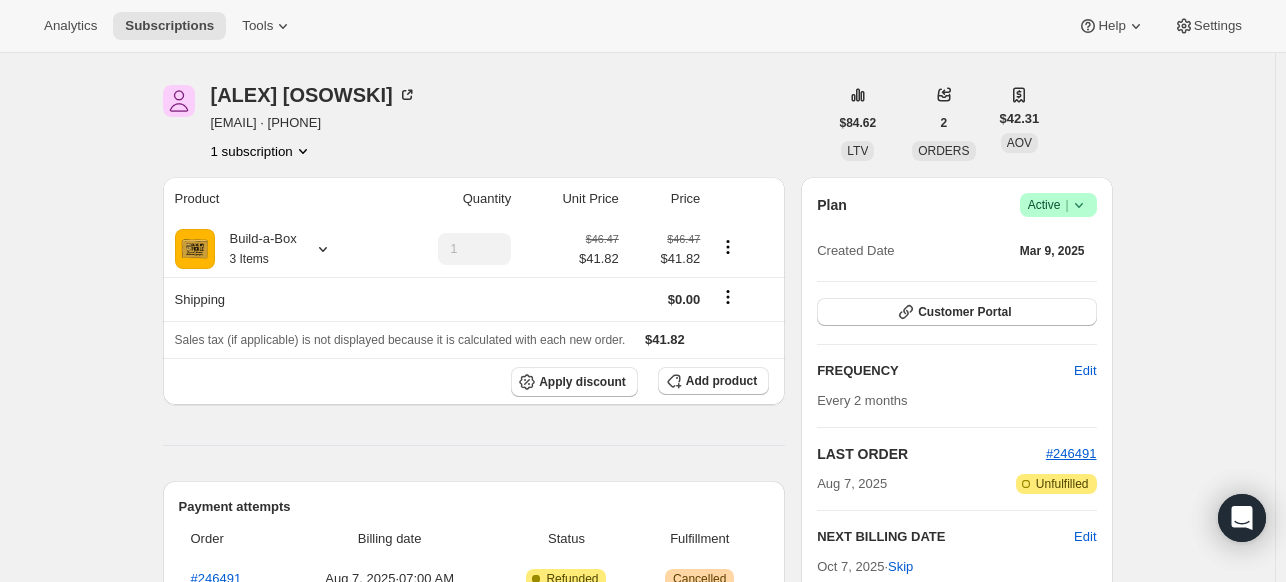 click 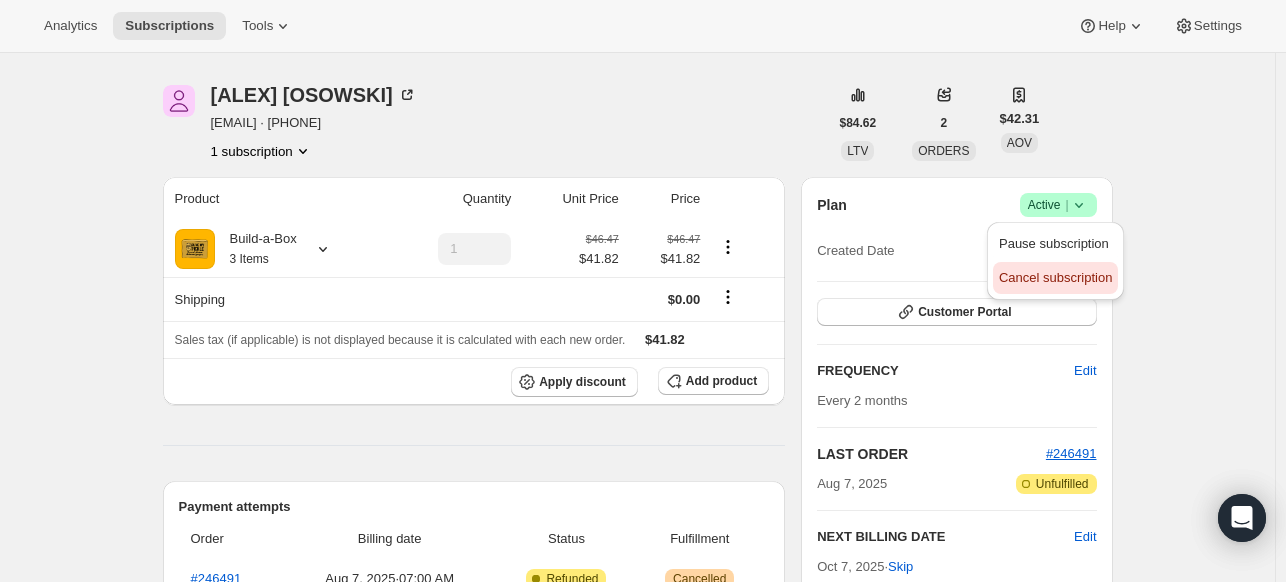 click on "Cancel subscription" at bounding box center (1055, 278) 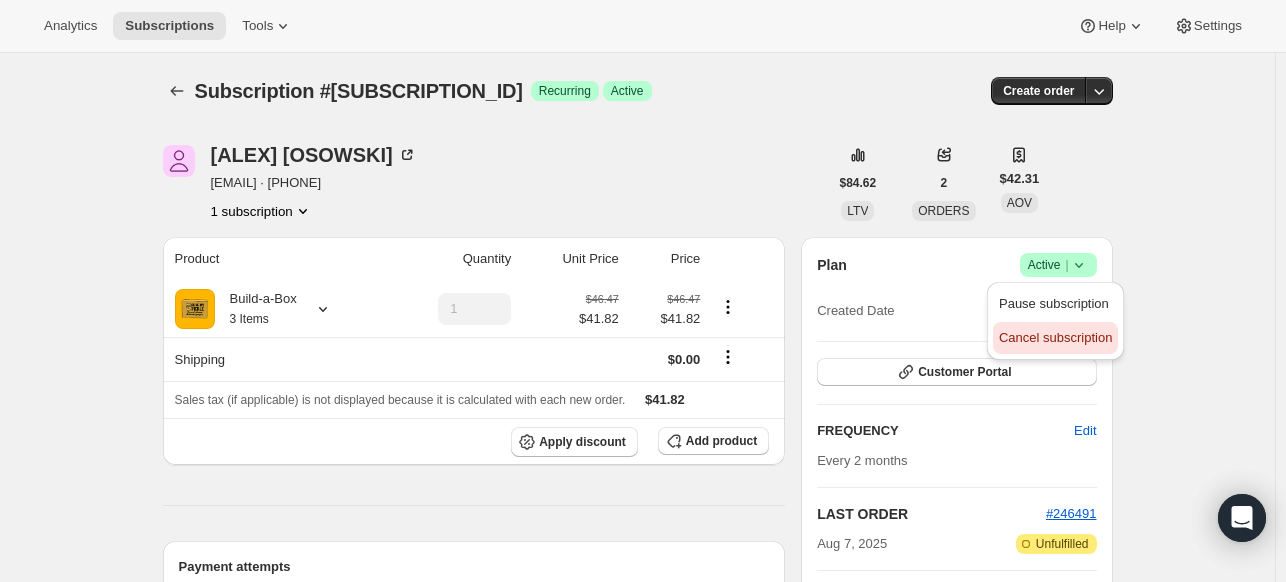 scroll, scrollTop: 60, scrollLeft: 0, axis: vertical 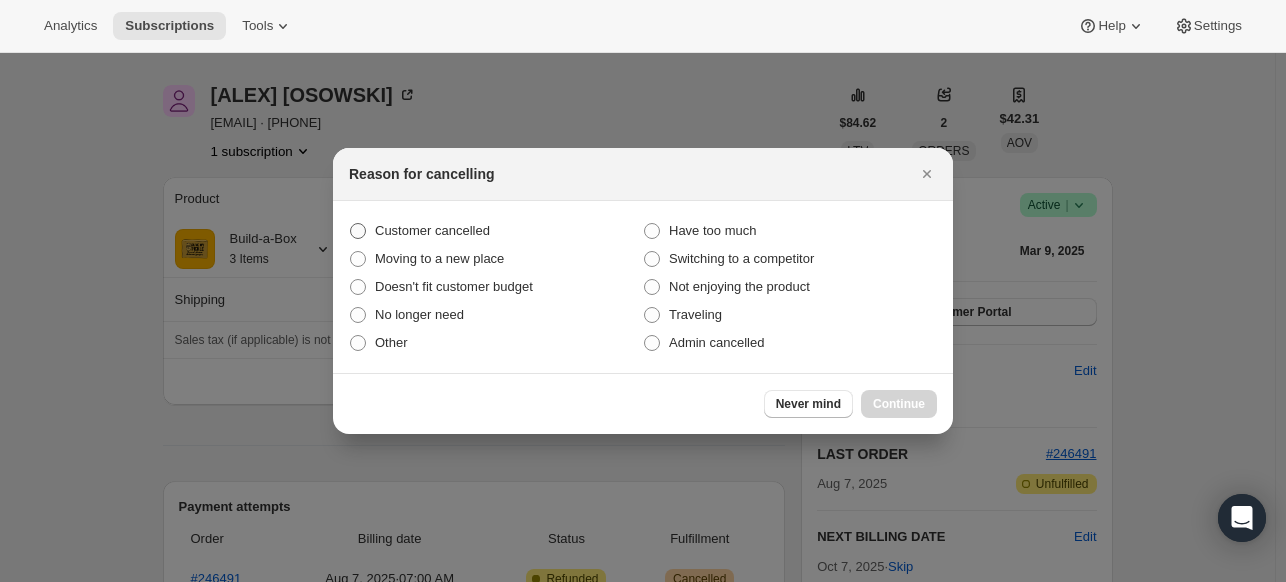 click on "Customer cancelled" at bounding box center (432, 230) 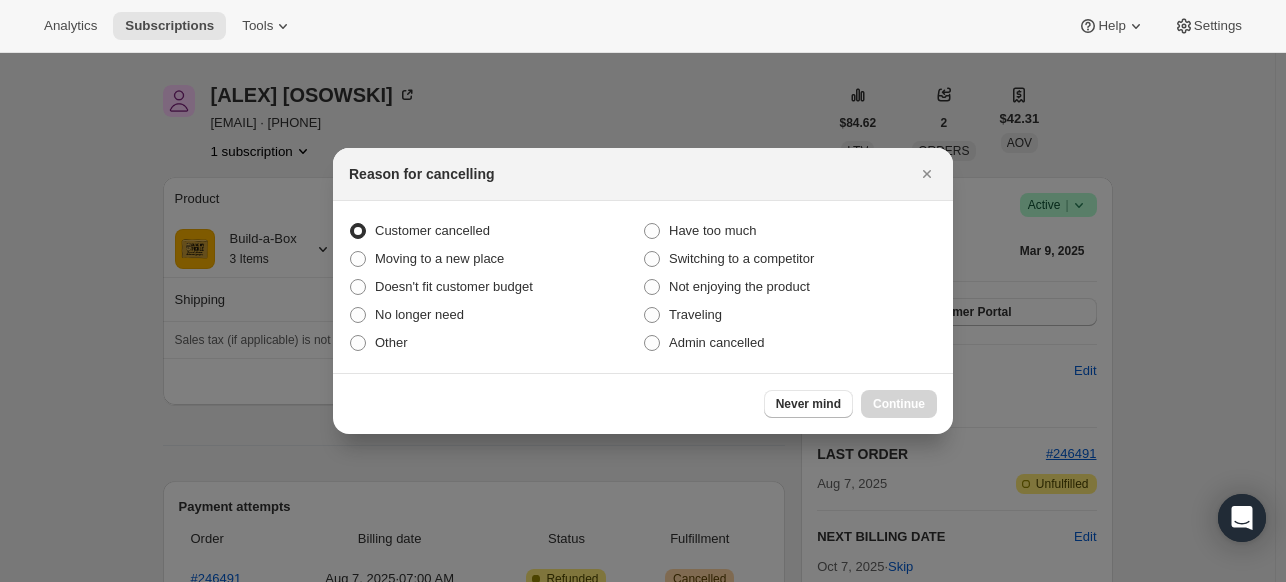 radio on "true" 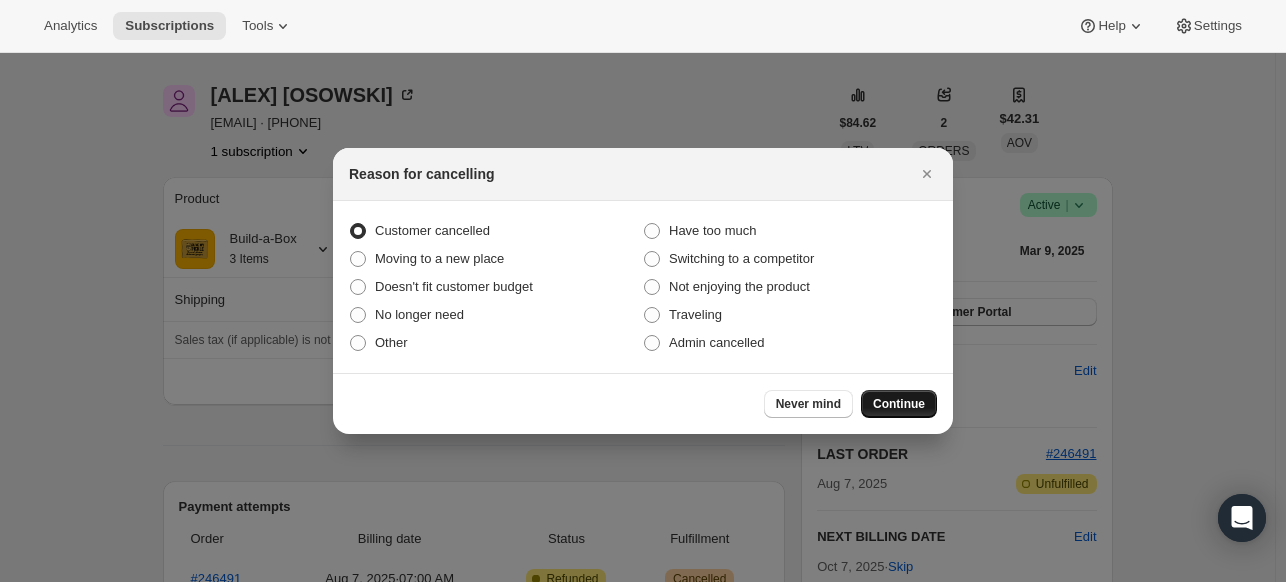 click on "Continue" at bounding box center [899, 404] 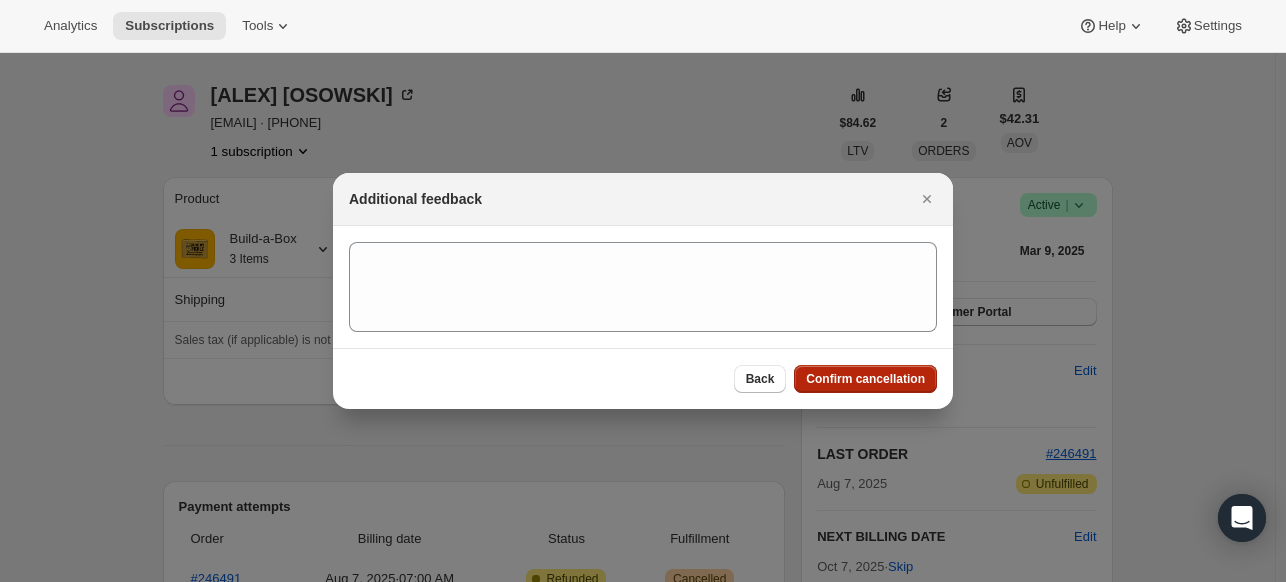 click on "Confirm cancellation" at bounding box center [865, 379] 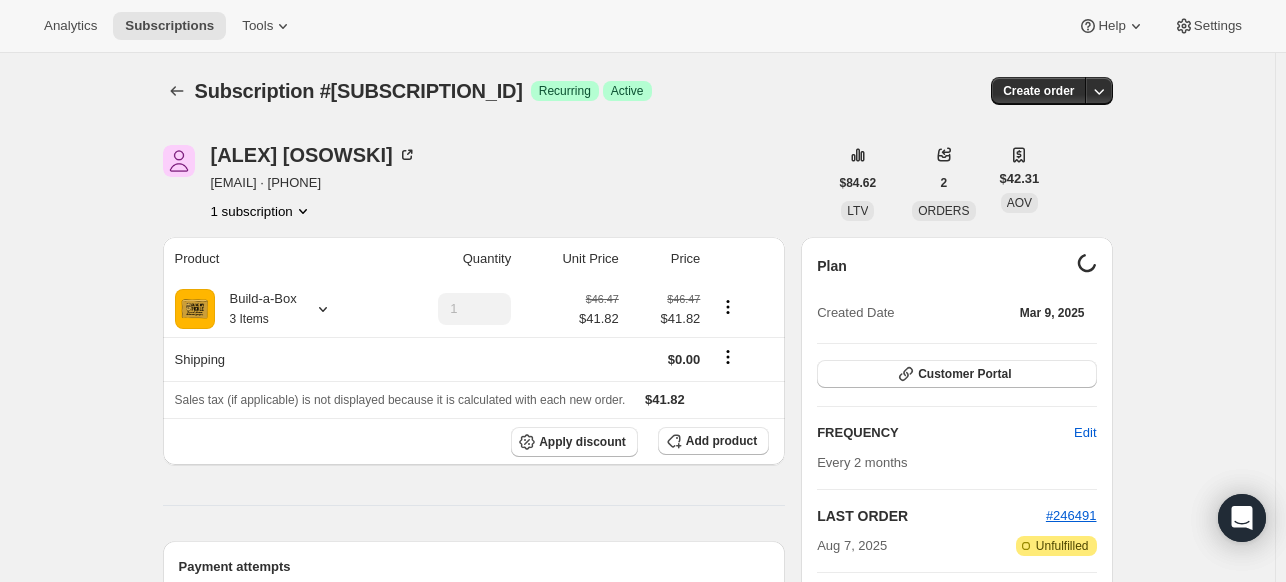 scroll, scrollTop: 60, scrollLeft: 0, axis: vertical 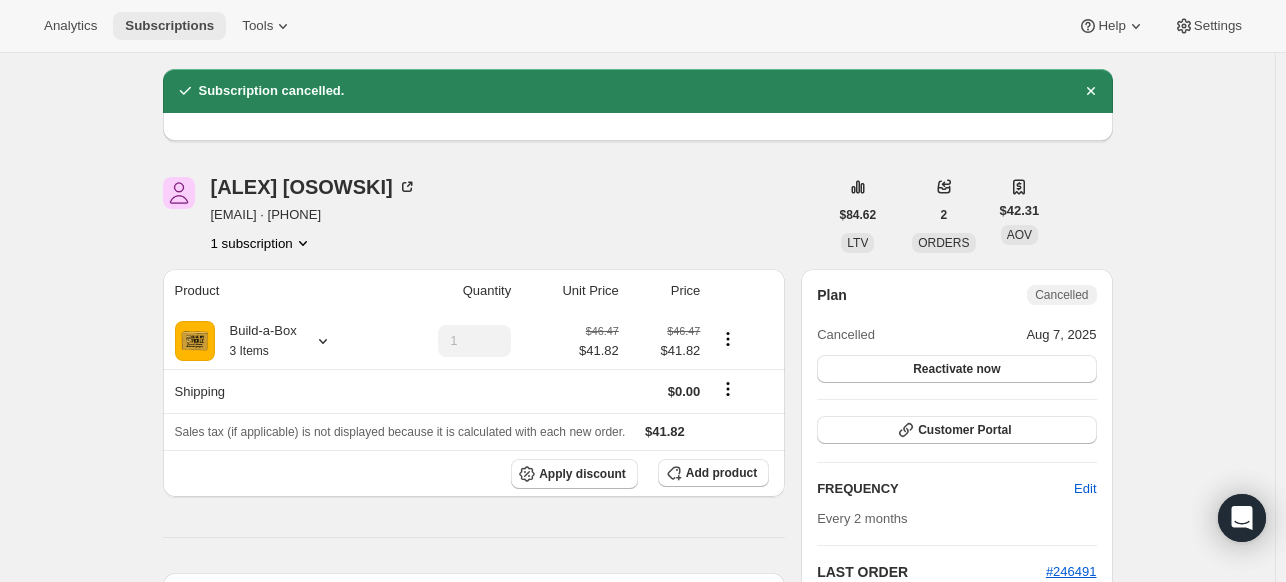 click on "Subscriptions" at bounding box center (169, 26) 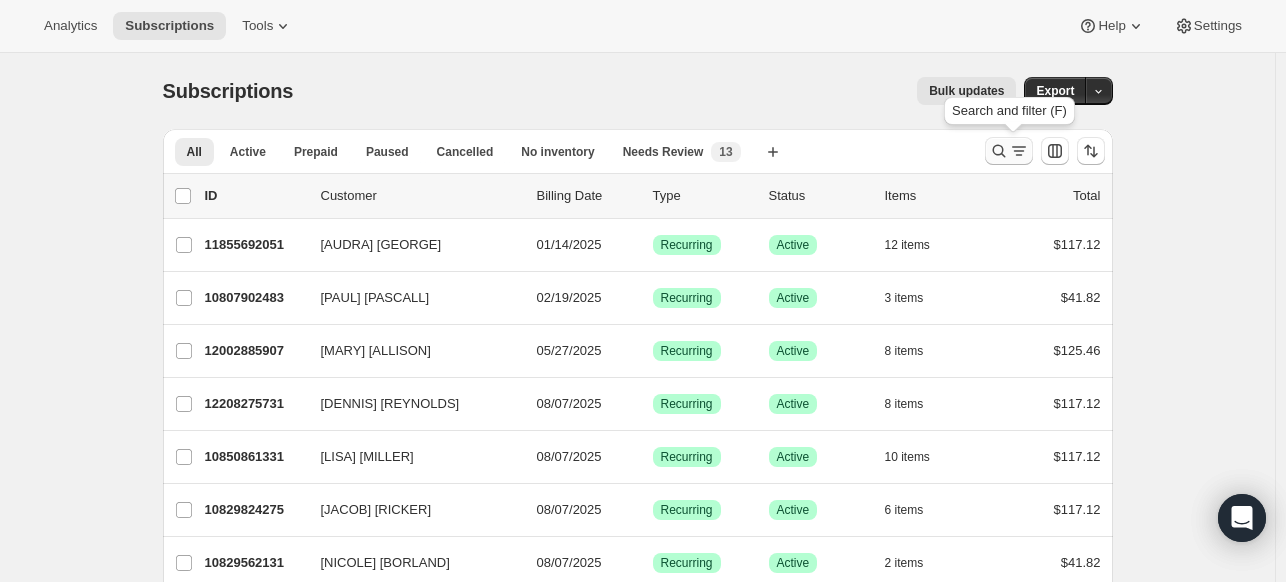 click 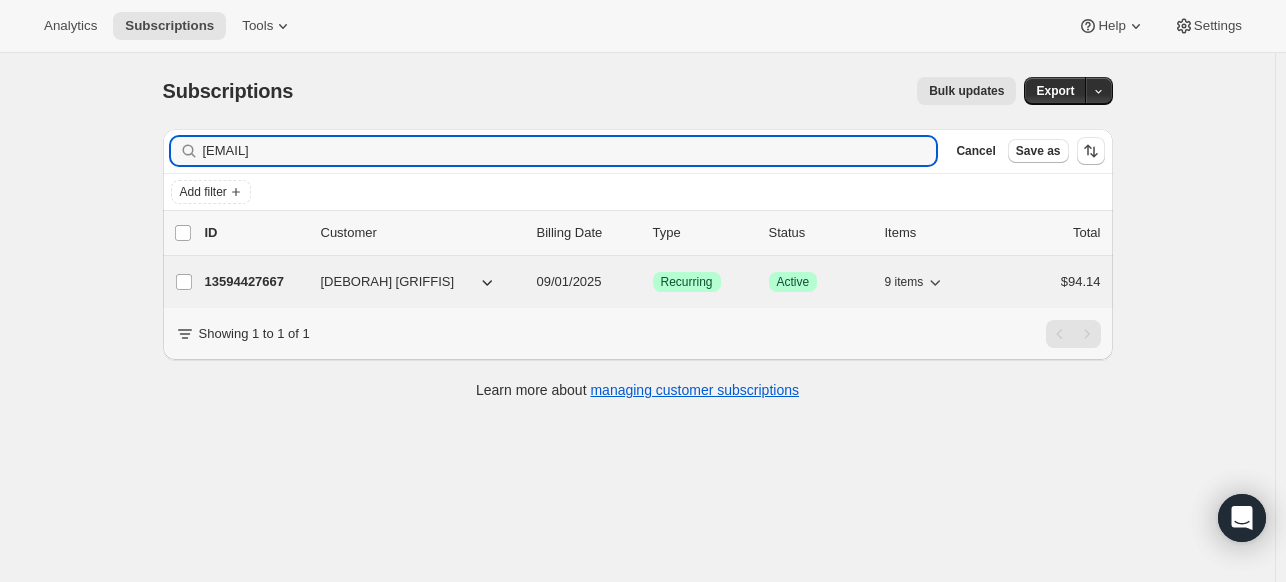 type on "[EMAIL]" 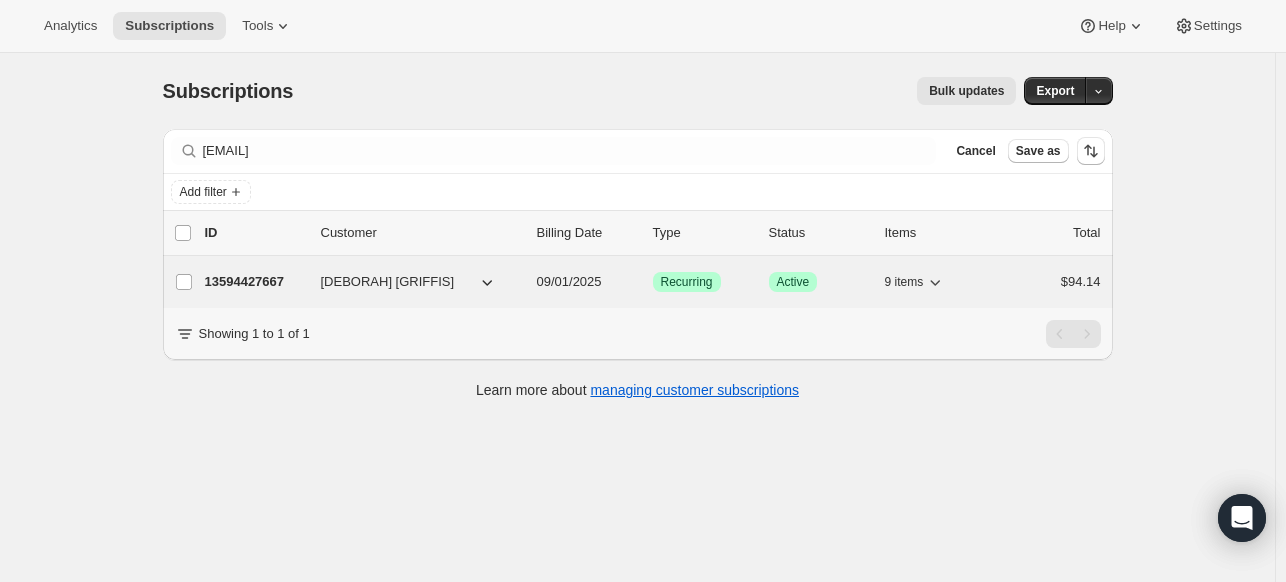 click on "13594427667" at bounding box center [255, 282] 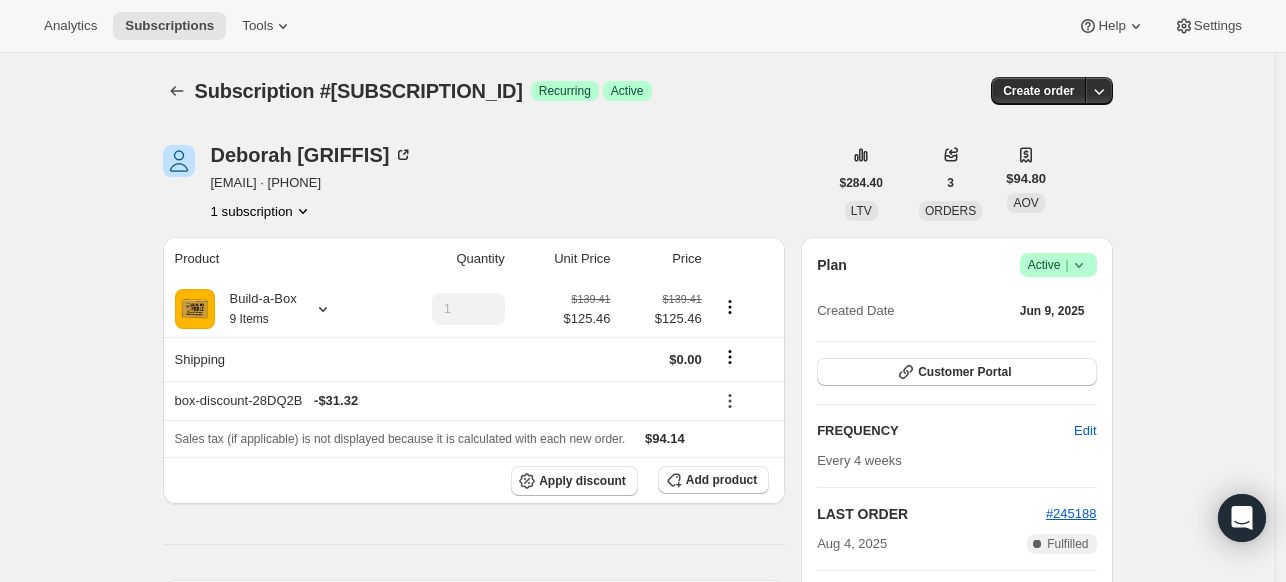 click 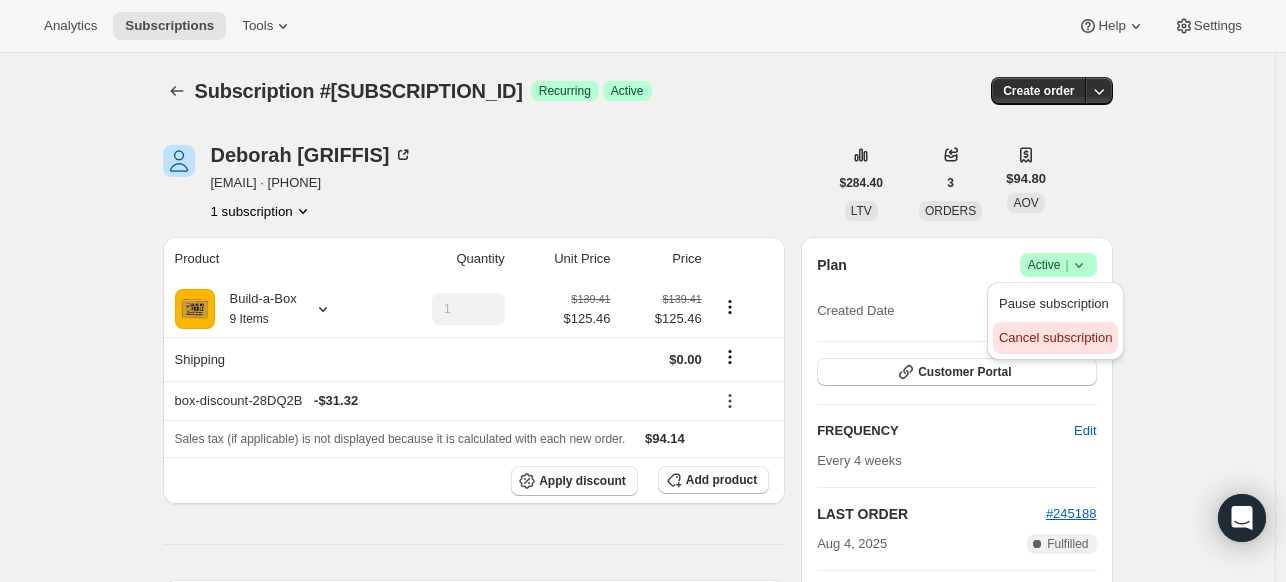 click on "Cancel subscription" at bounding box center [1055, 337] 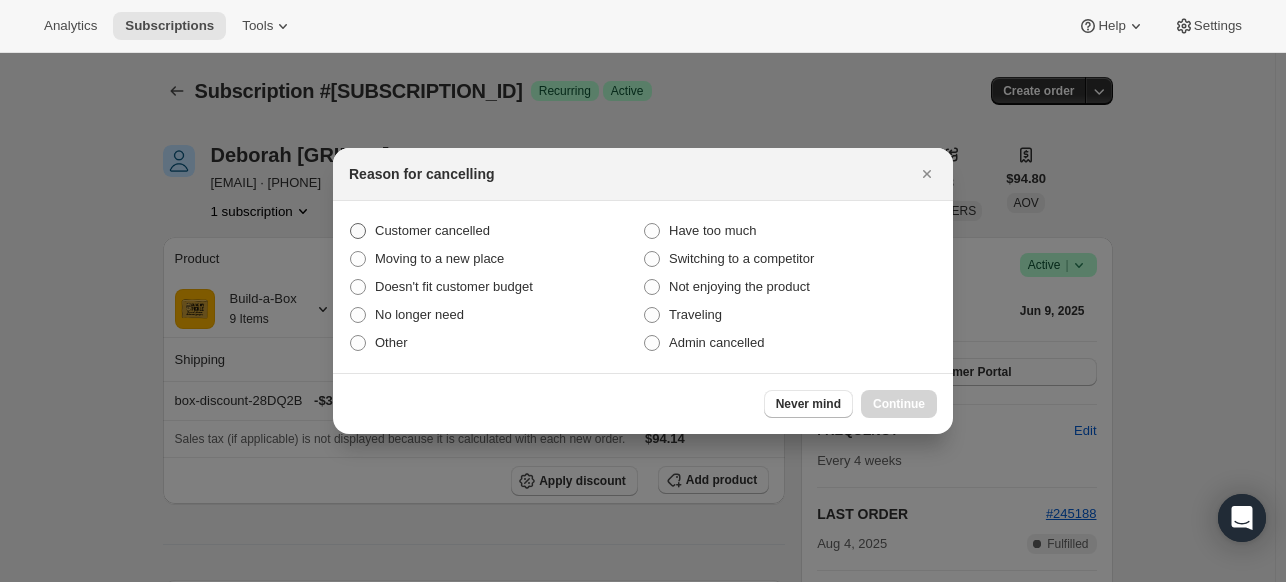 click on "Customer cancelled" at bounding box center [496, 231] 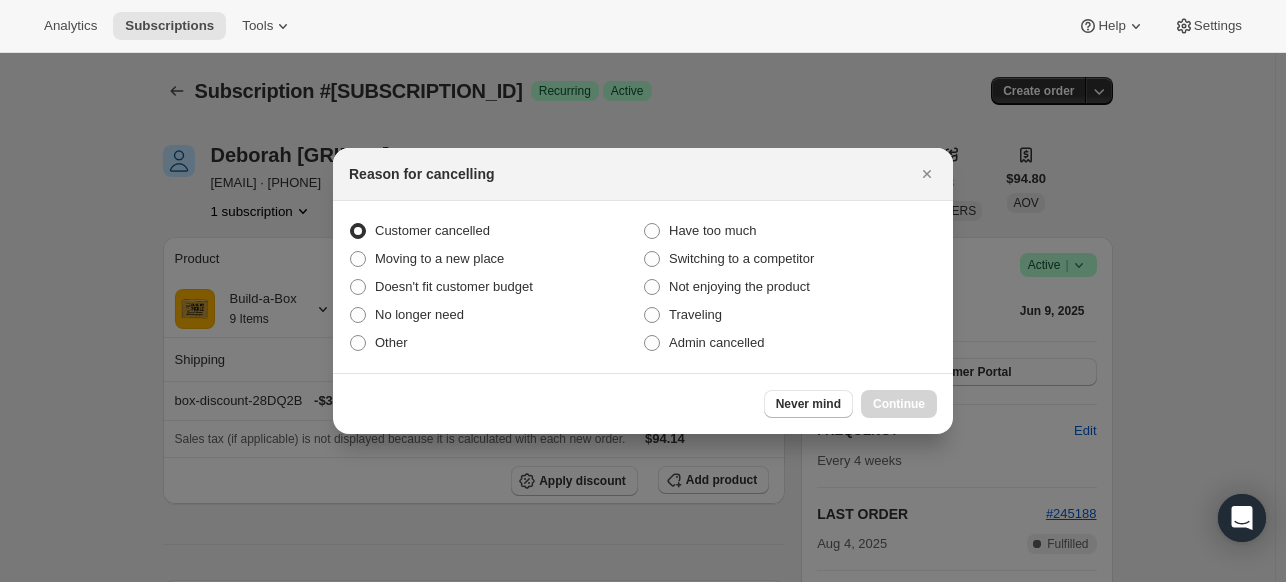 radio on "true" 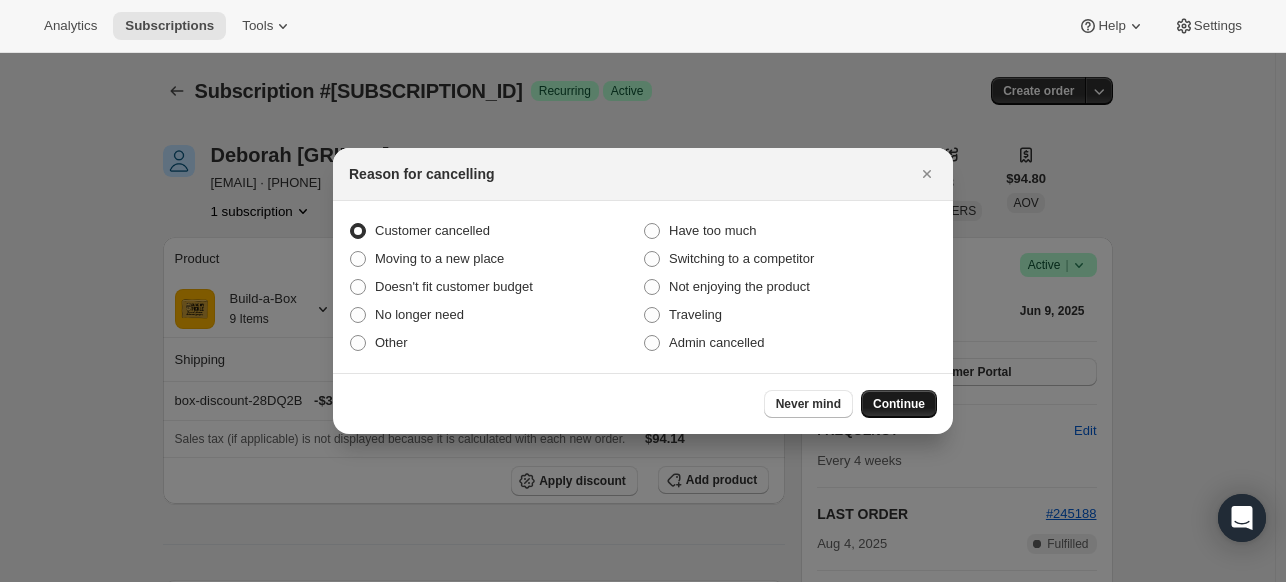 click on "Continue" at bounding box center (899, 404) 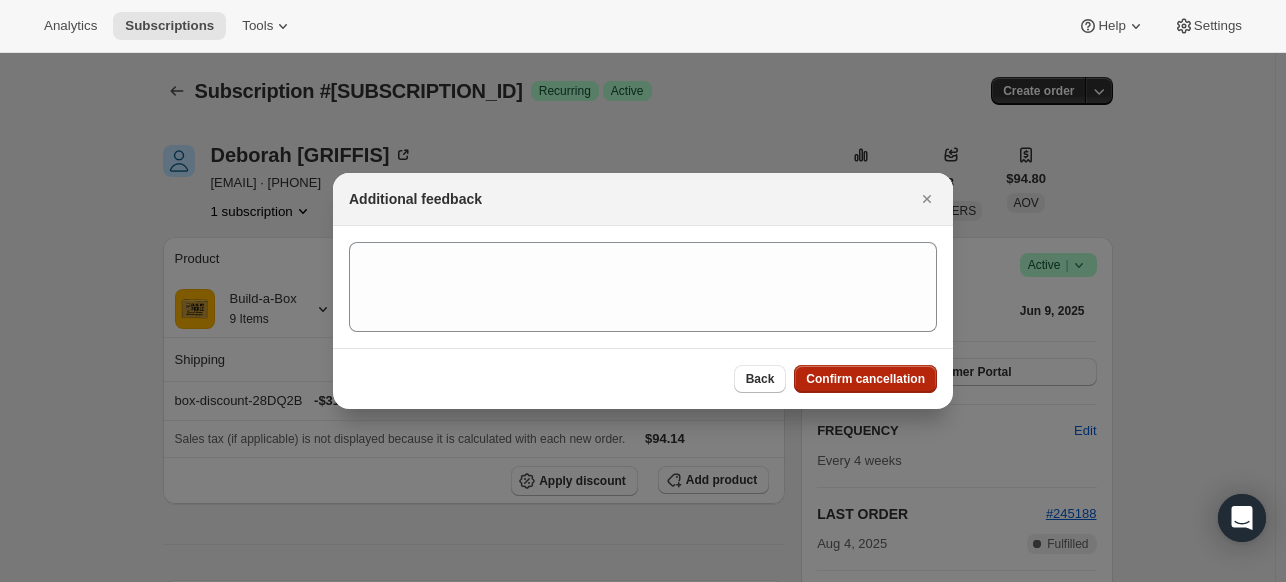 click on "Confirm cancellation" at bounding box center [865, 379] 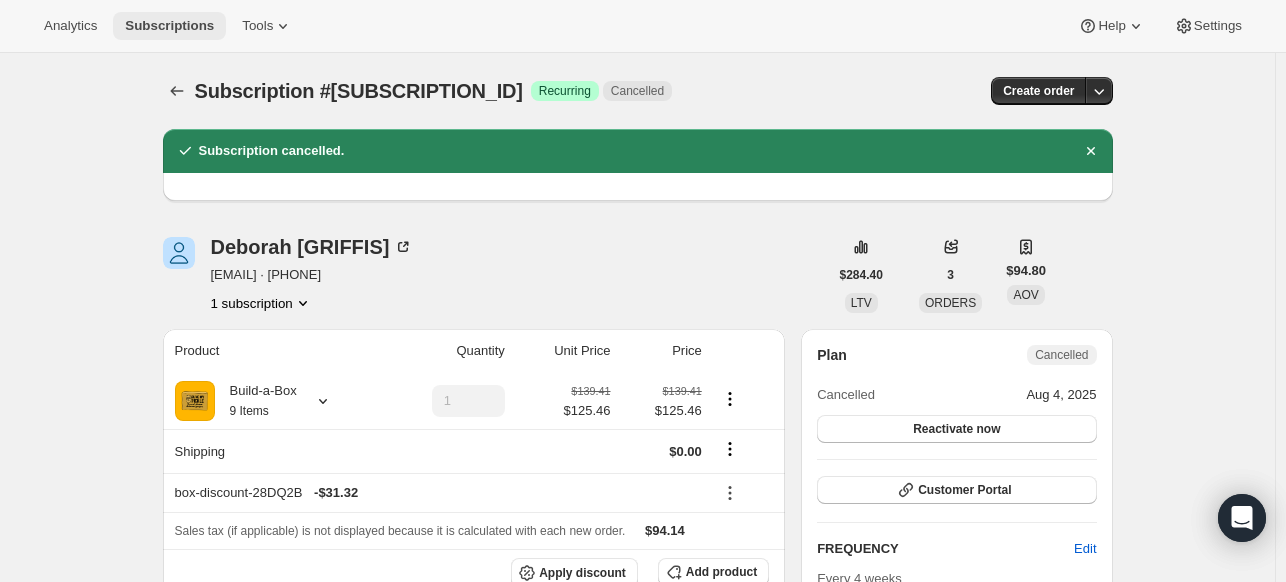 click on "Subscriptions" at bounding box center (169, 26) 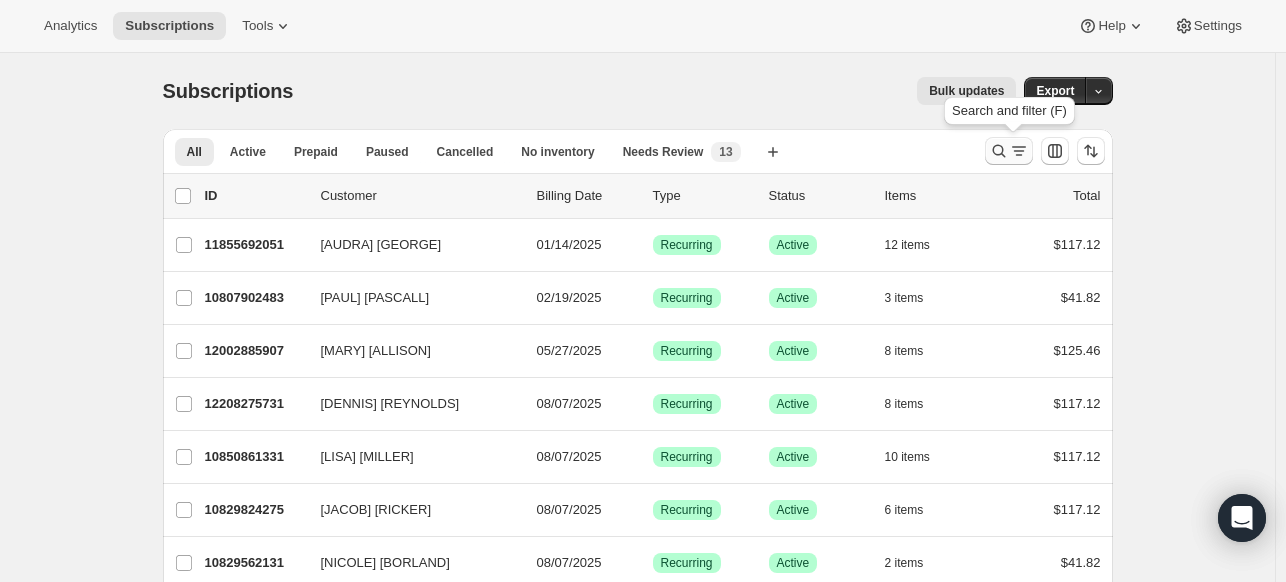 click 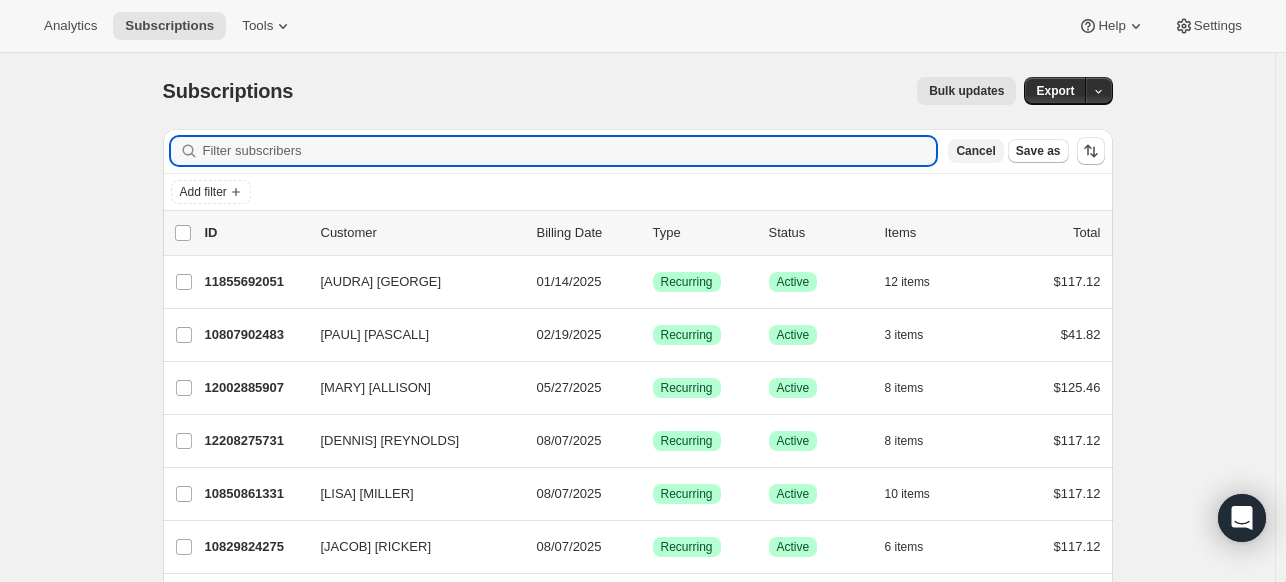 paste on "[EMAIL]" 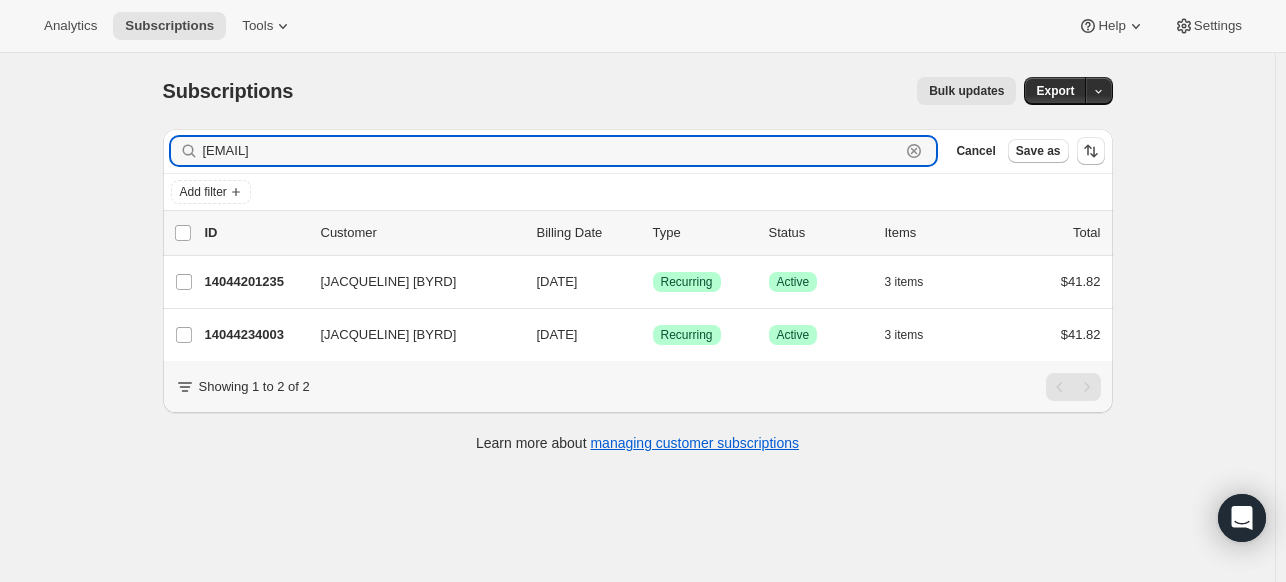 type on "[EMAIL]" 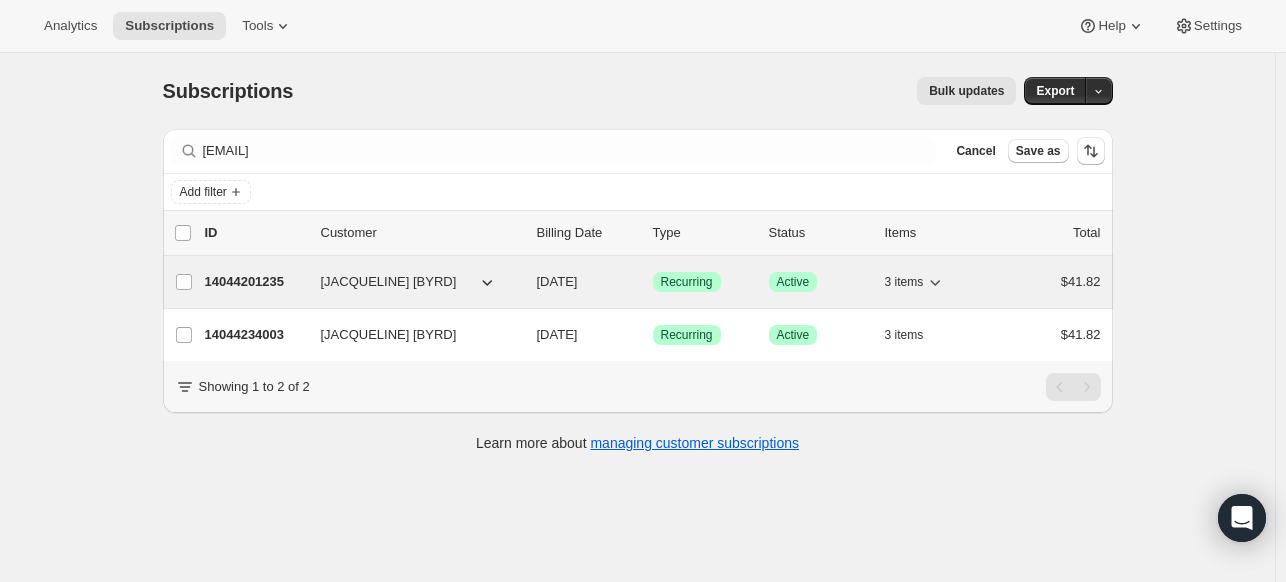 click on "14044201235" at bounding box center (255, 282) 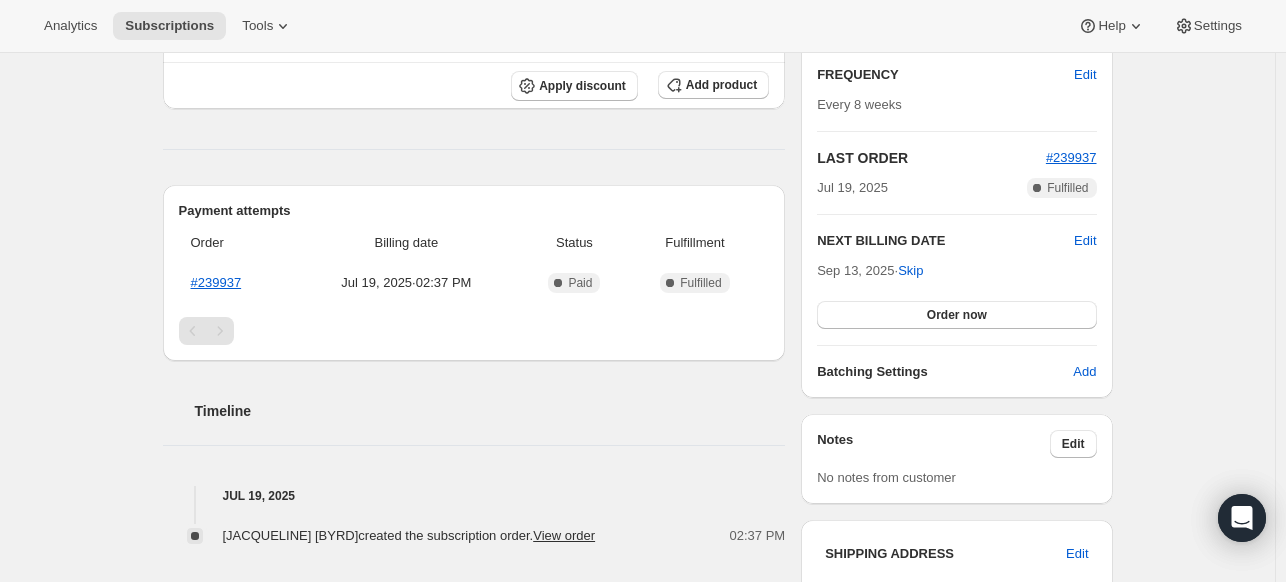 scroll, scrollTop: 156, scrollLeft: 0, axis: vertical 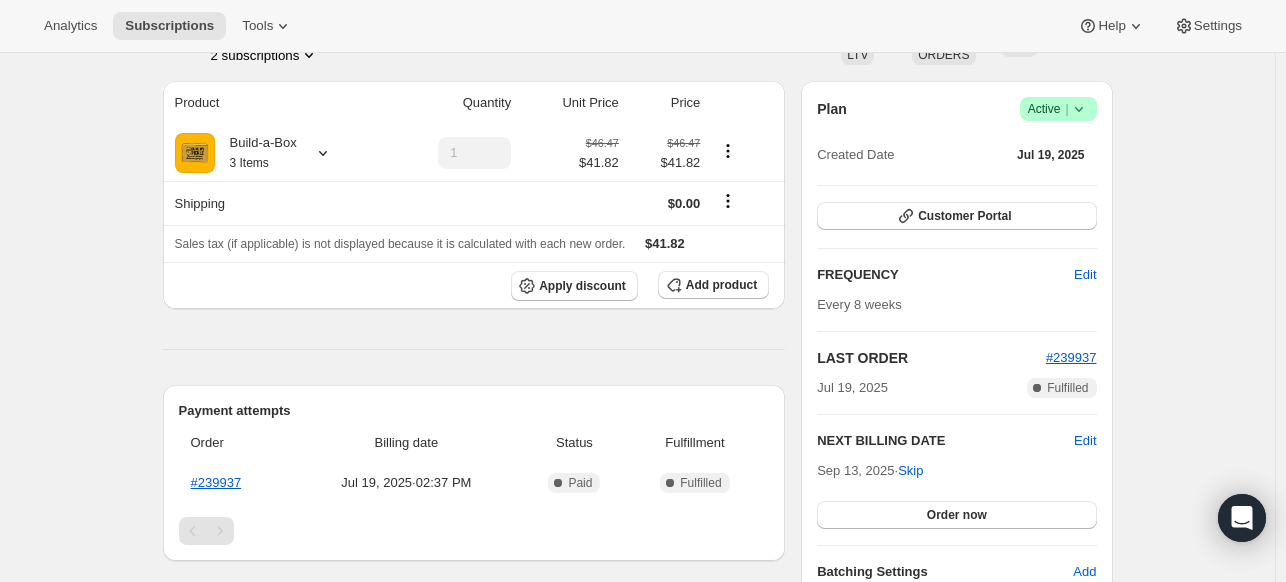 click on "Success Active |" at bounding box center (1058, 109) 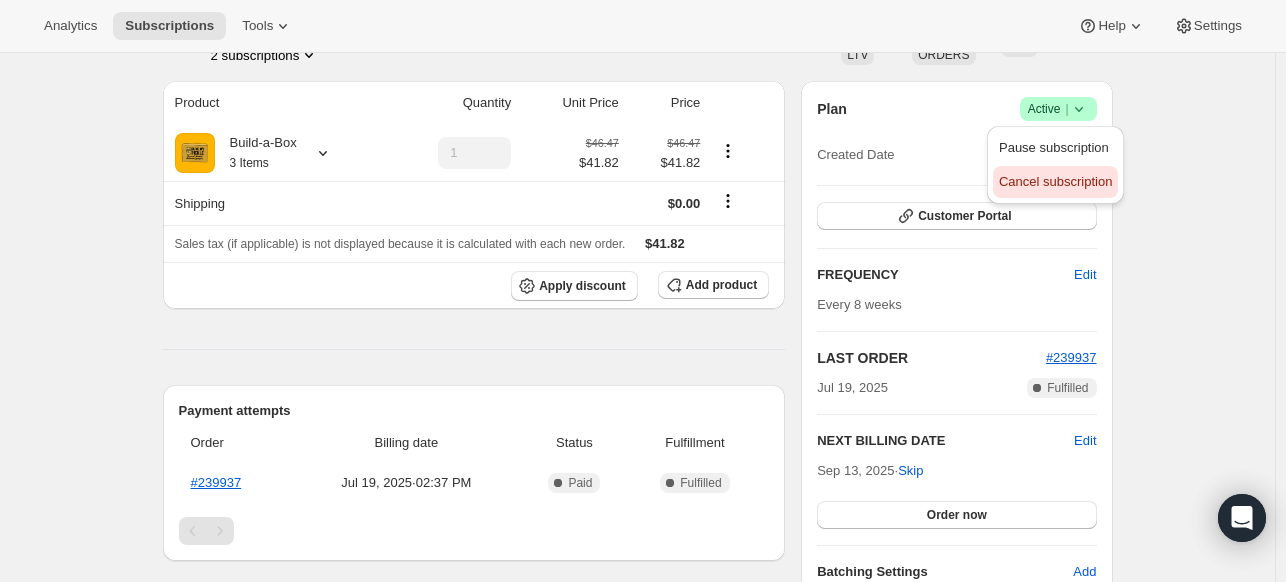 click on "Cancel subscription" at bounding box center (1055, 181) 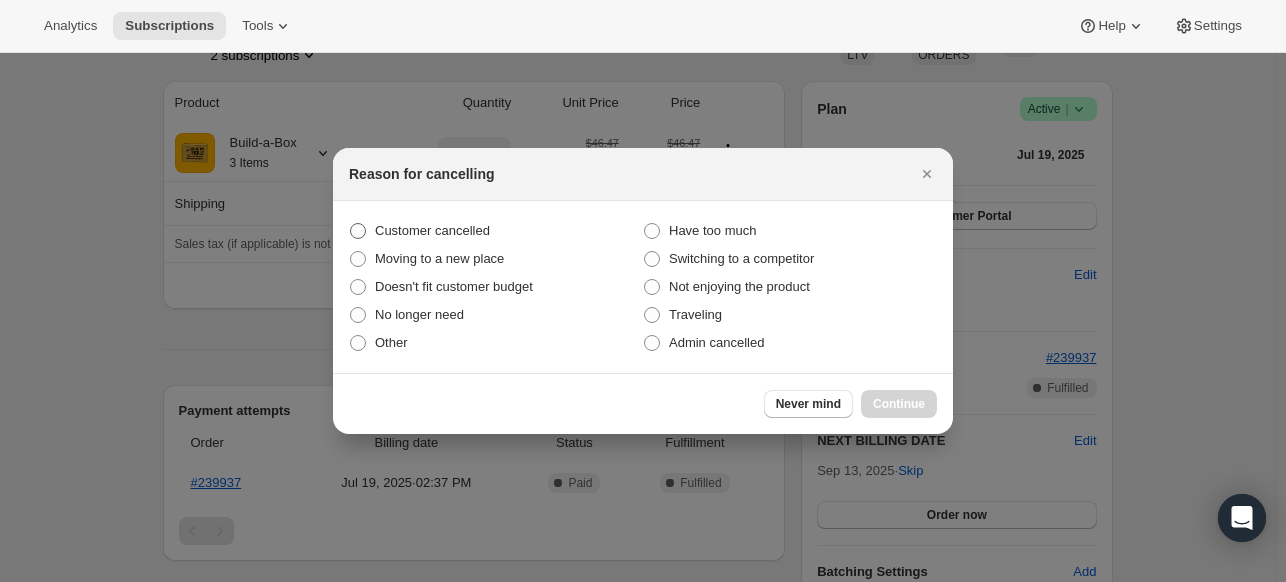 click on "Customer cancelled" at bounding box center [432, 230] 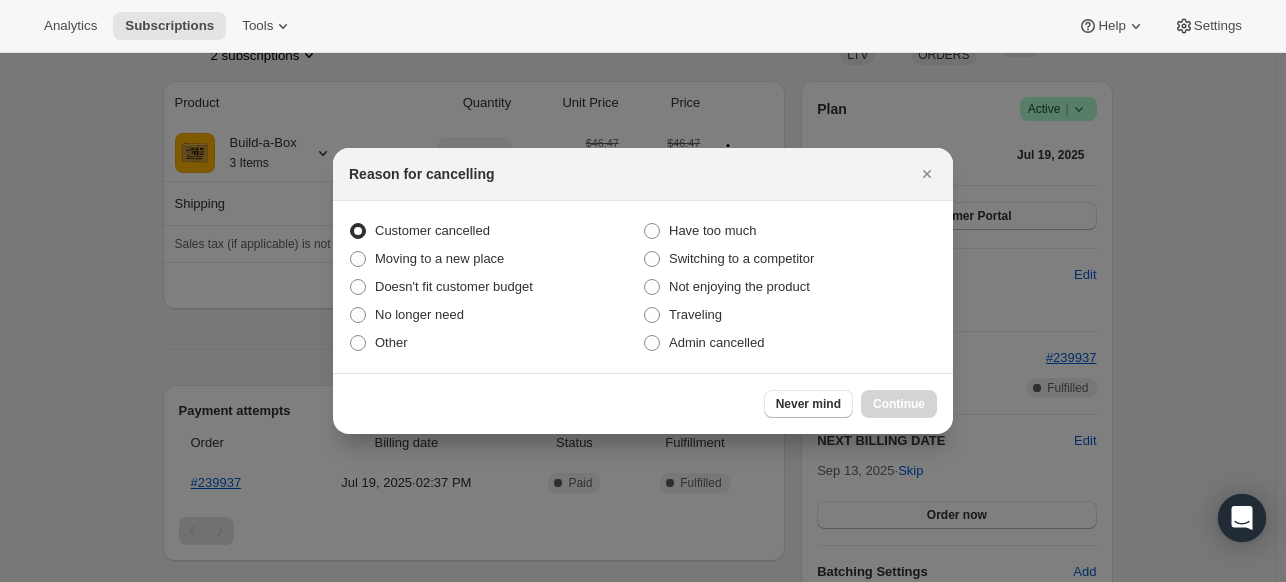 radio on "true" 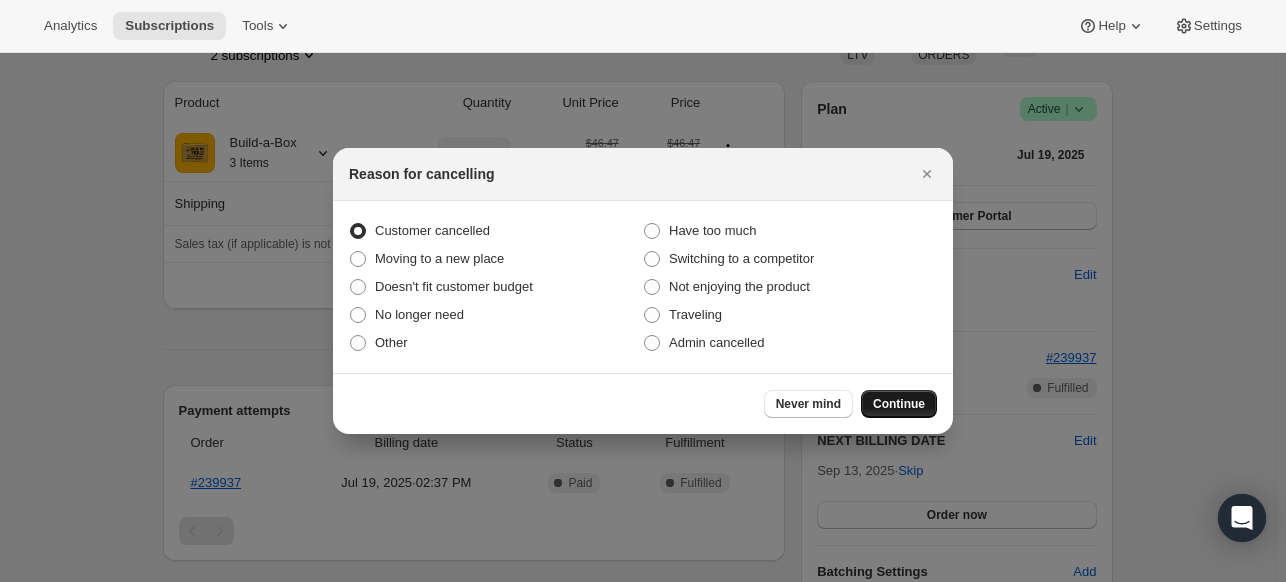 click on "Continue" at bounding box center (899, 404) 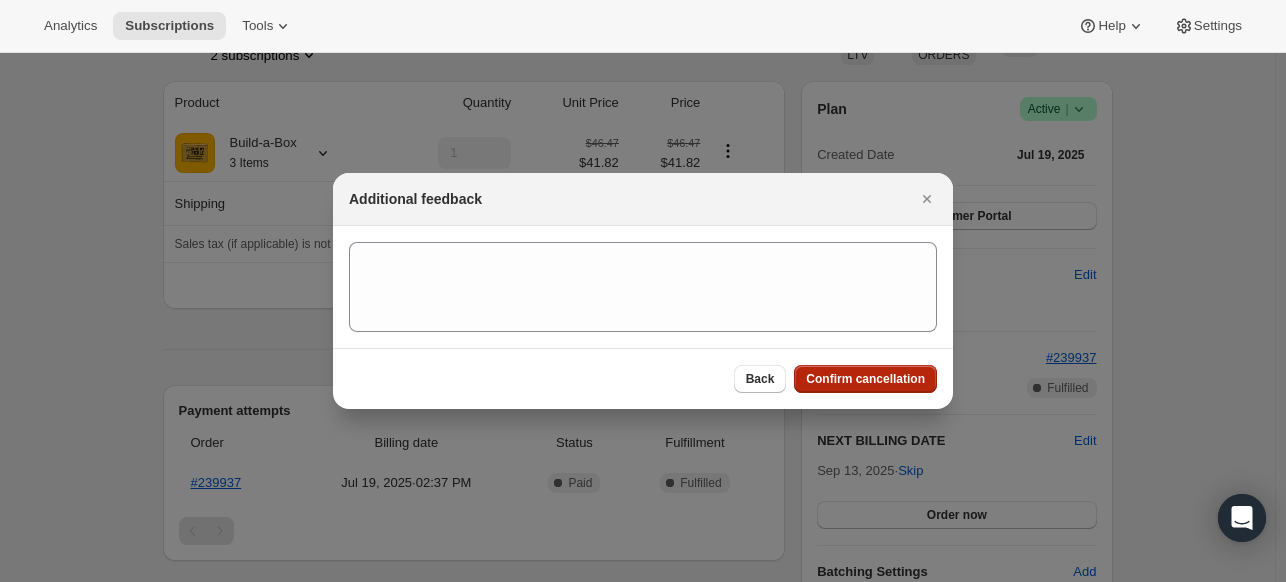 click on "Confirm cancellation" at bounding box center [865, 379] 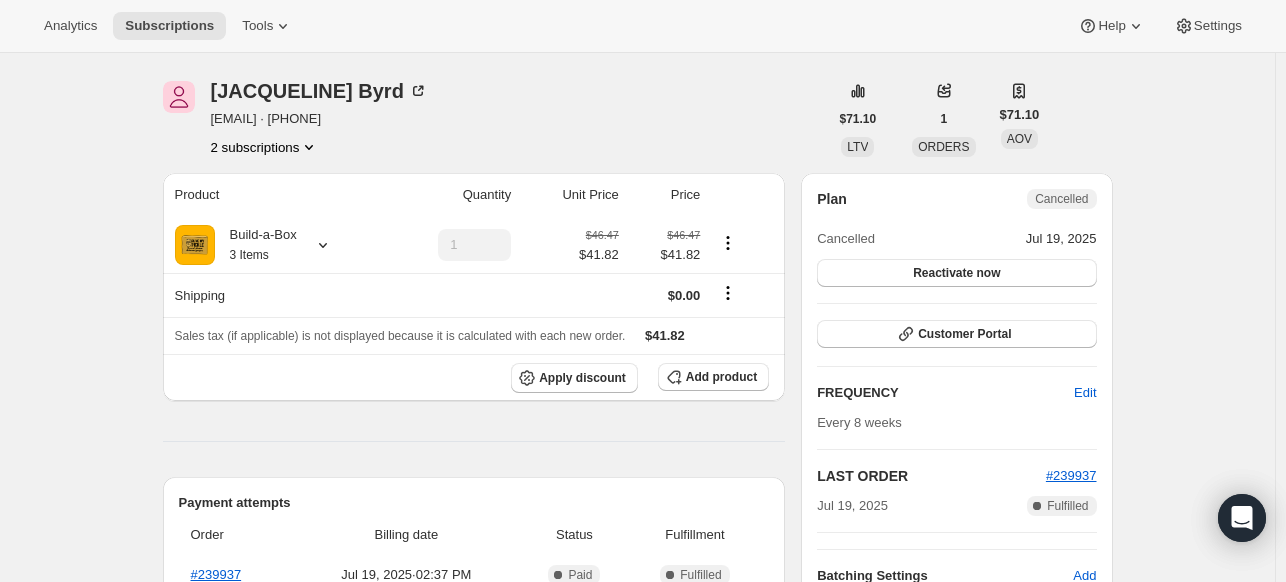 scroll, scrollTop: 0, scrollLeft: 0, axis: both 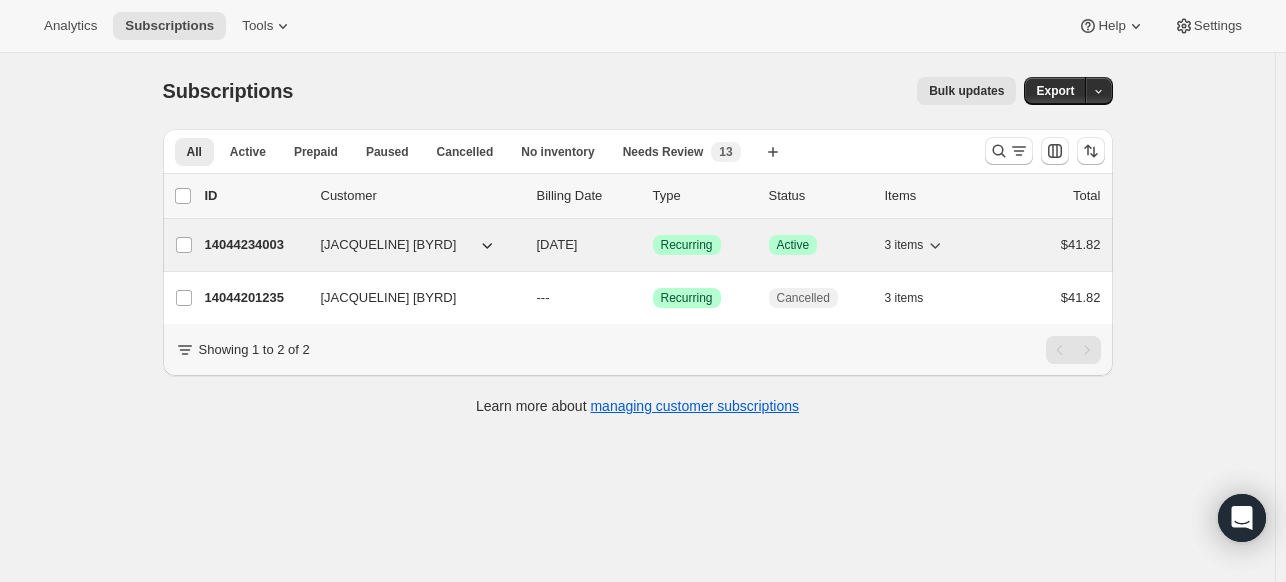 click on "14044234003" at bounding box center [255, 245] 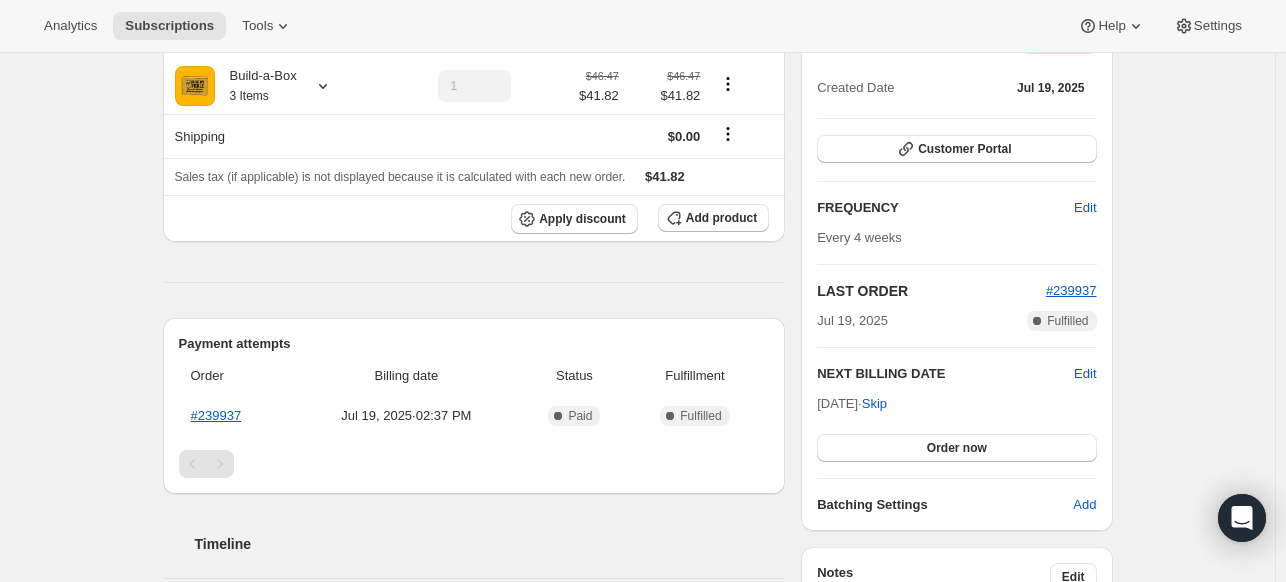 scroll, scrollTop: 200, scrollLeft: 0, axis: vertical 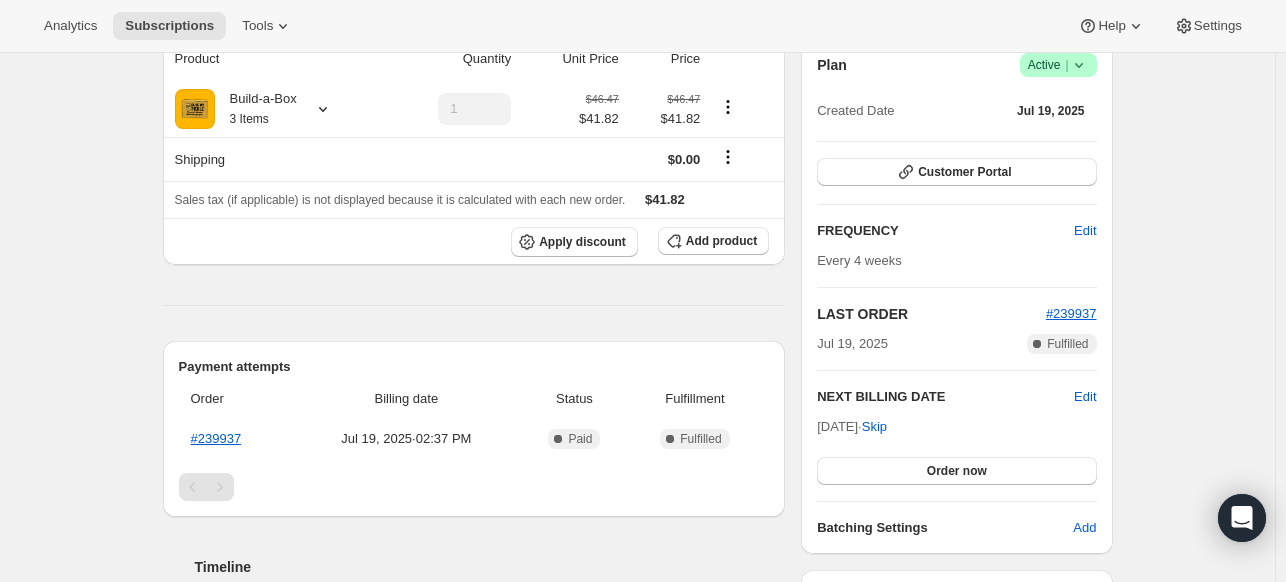 click on "Success Active |" at bounding box center (1058, 65) 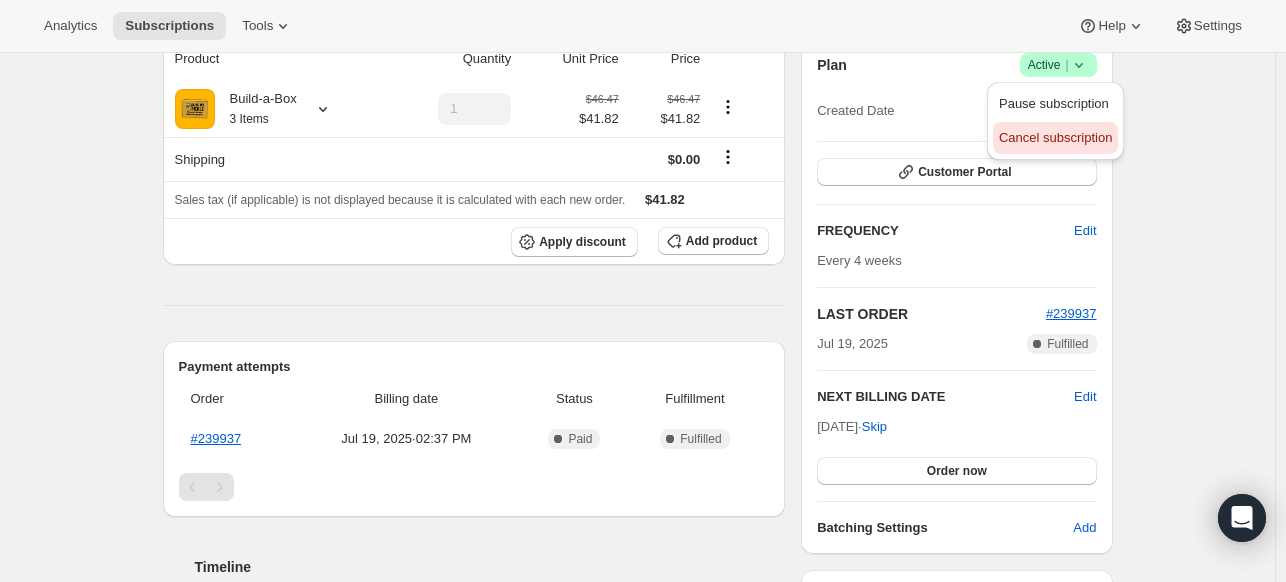 click on "Cancel subscription" at bounding box center (1055, 137) 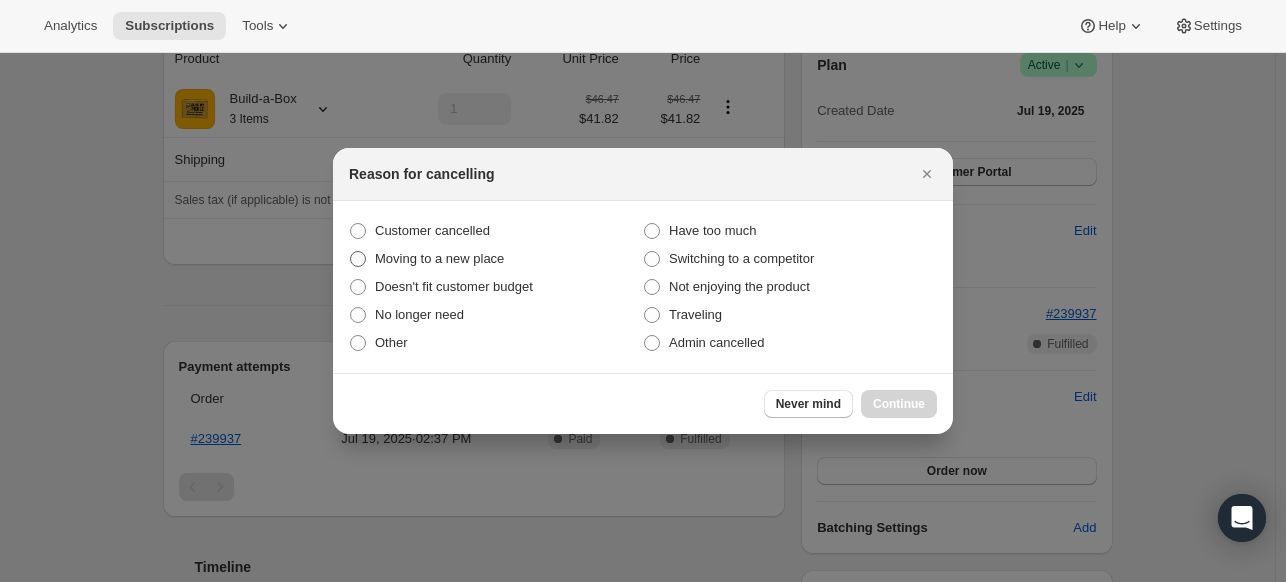 click on "Moving to a new place" at bounding box center [496, 259] 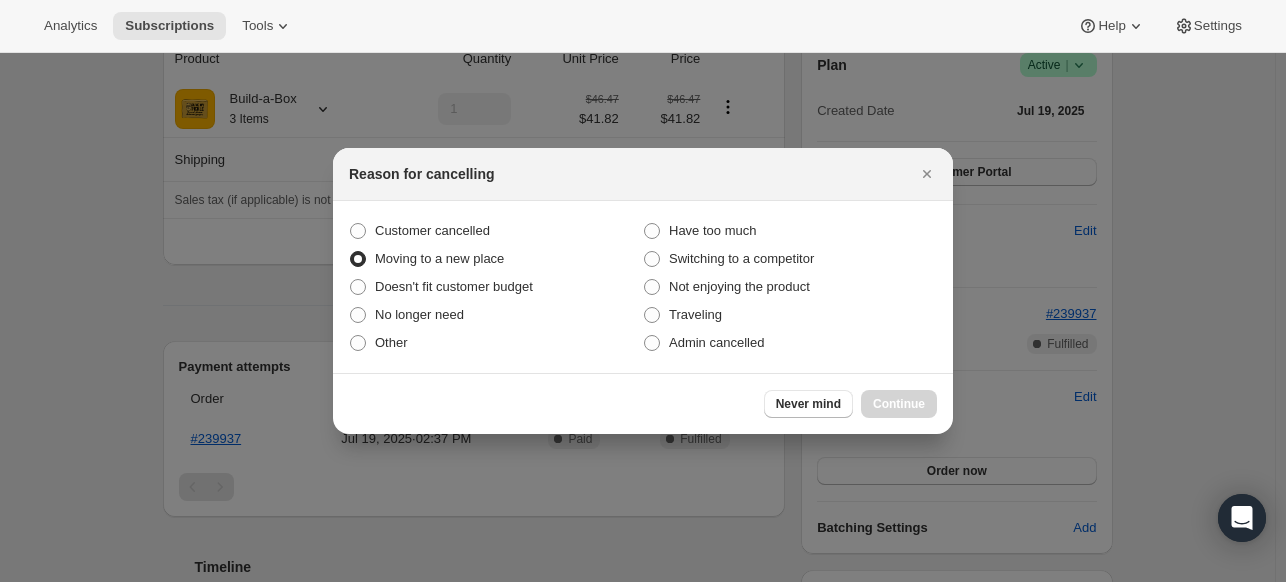 radio on "true" 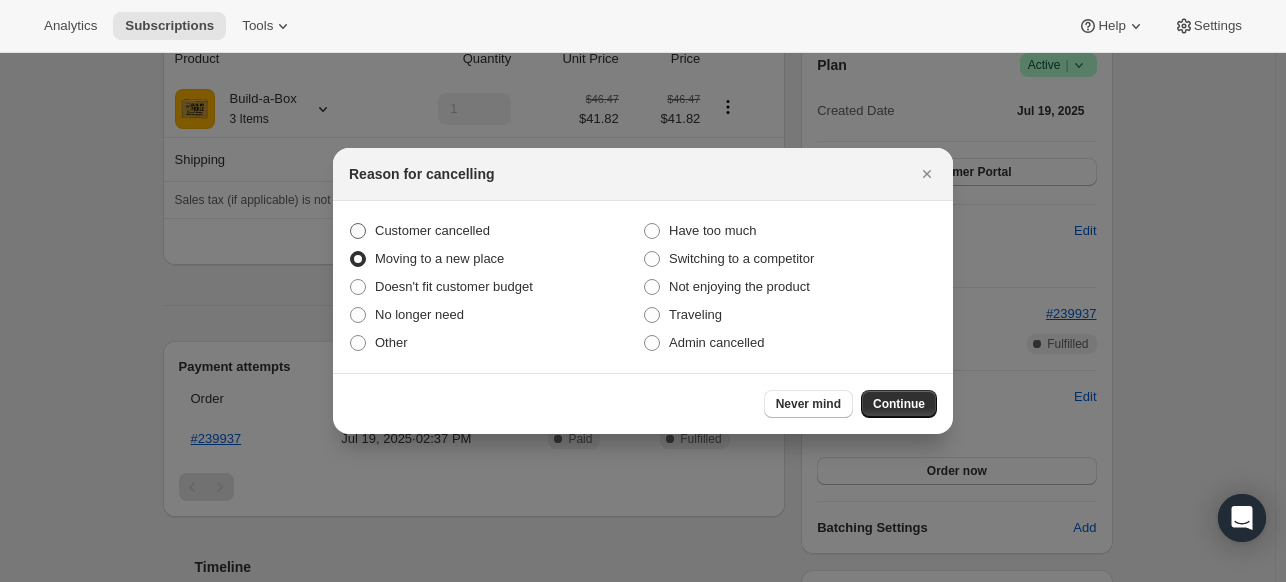 click on "Customer cancelled" at bounding box center (496, 231) 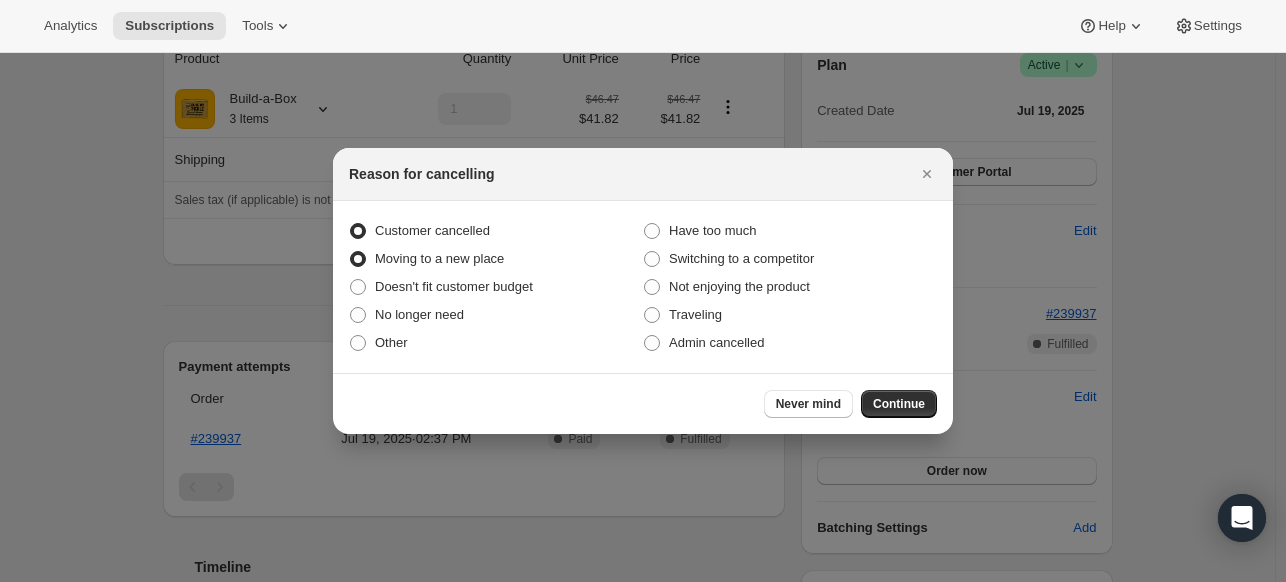 radio on "true" 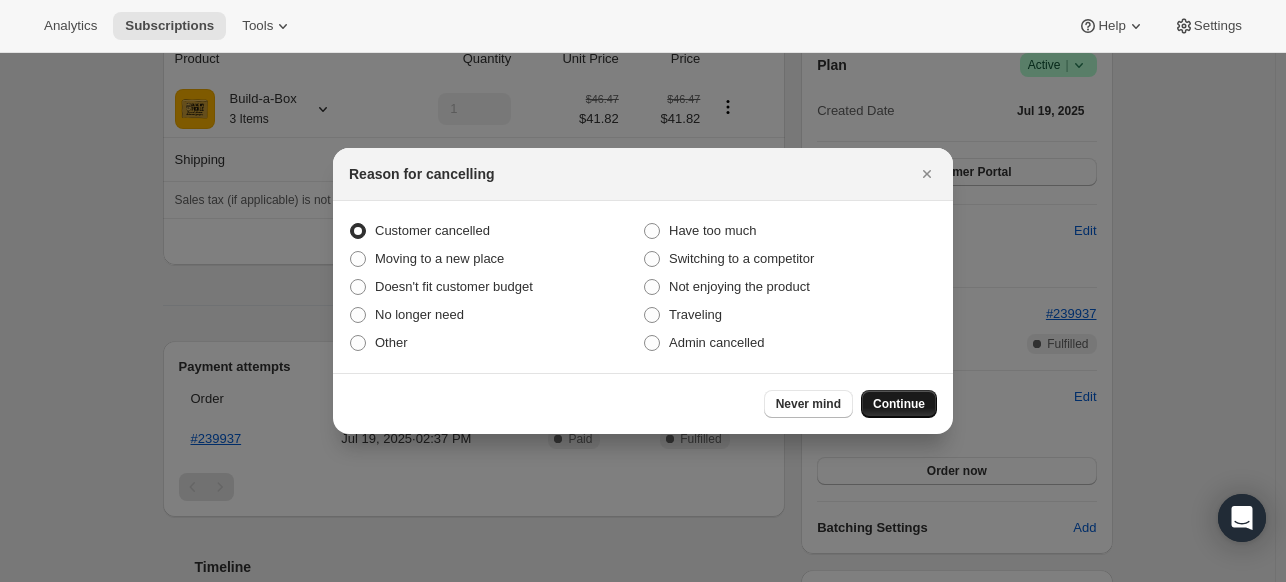 click on "Continue" at bounding box center [899, 404] 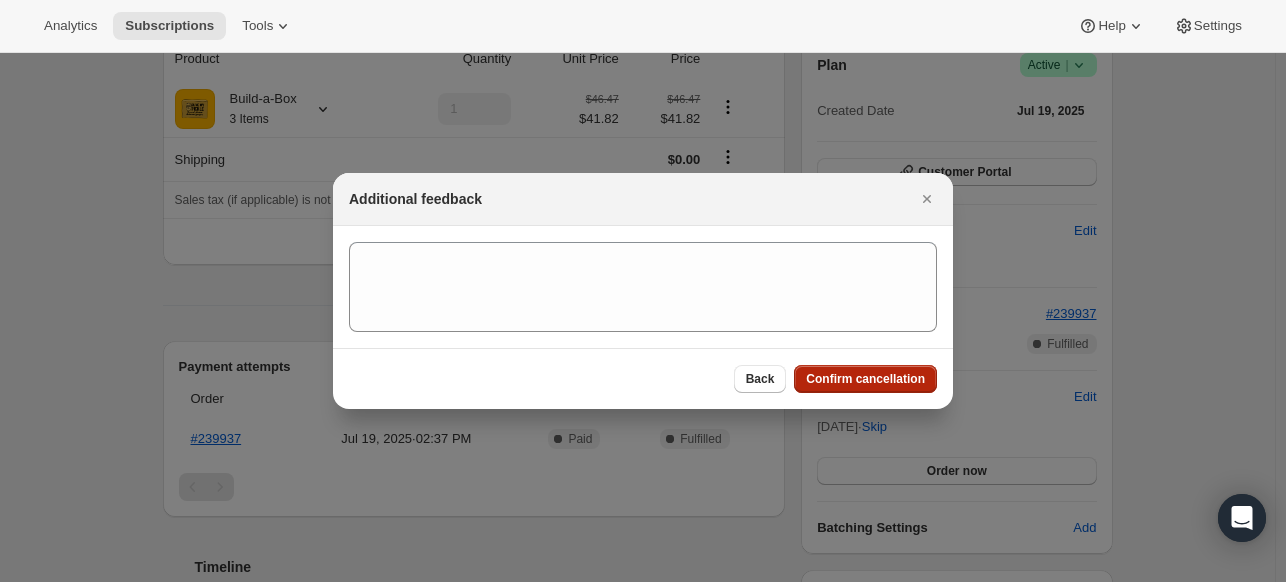 click on "Confirm cancellation" at bounding box center (865, 379) 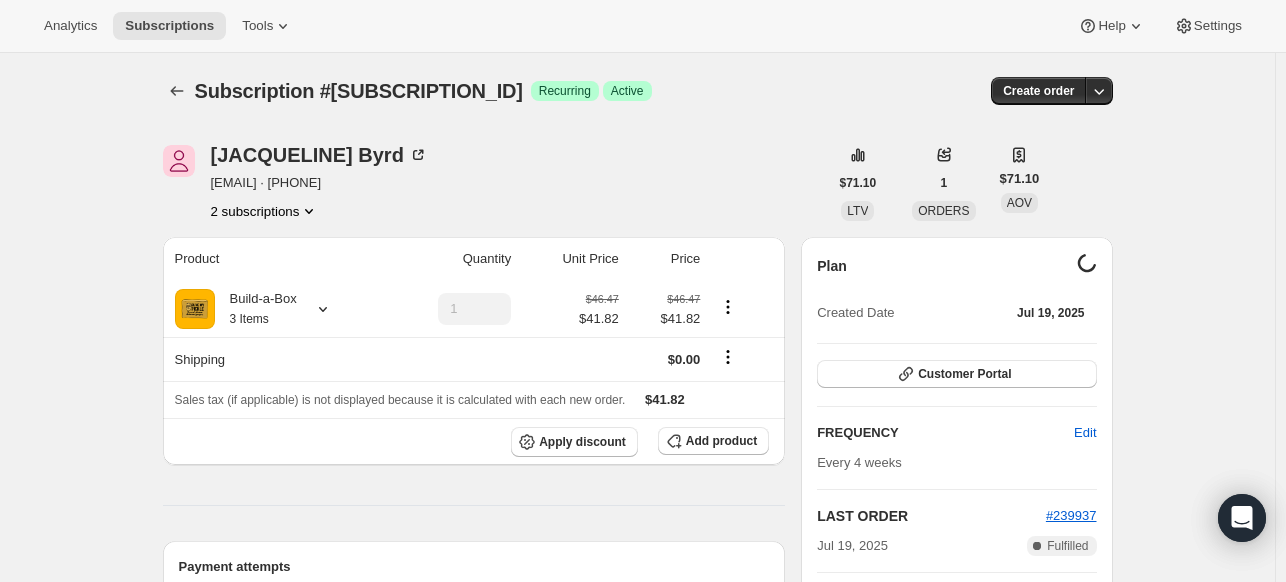 scroll, scrollTop: 200, scrollLeft: 0, axis: vertical 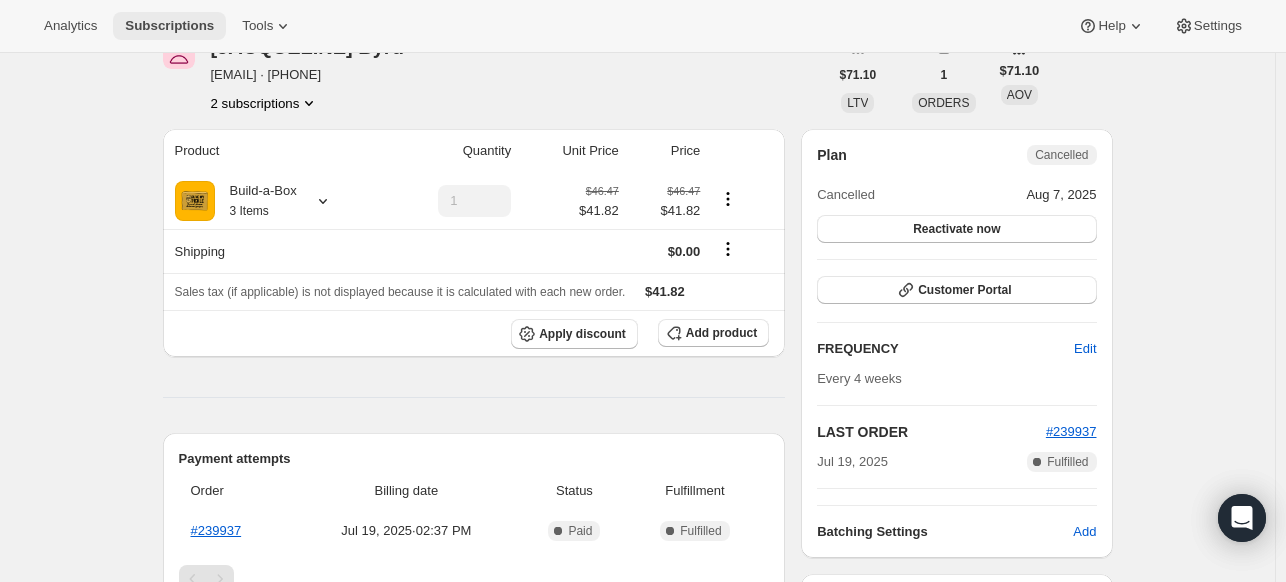 click on "Subscriptions" at bounding box center [169, 26] 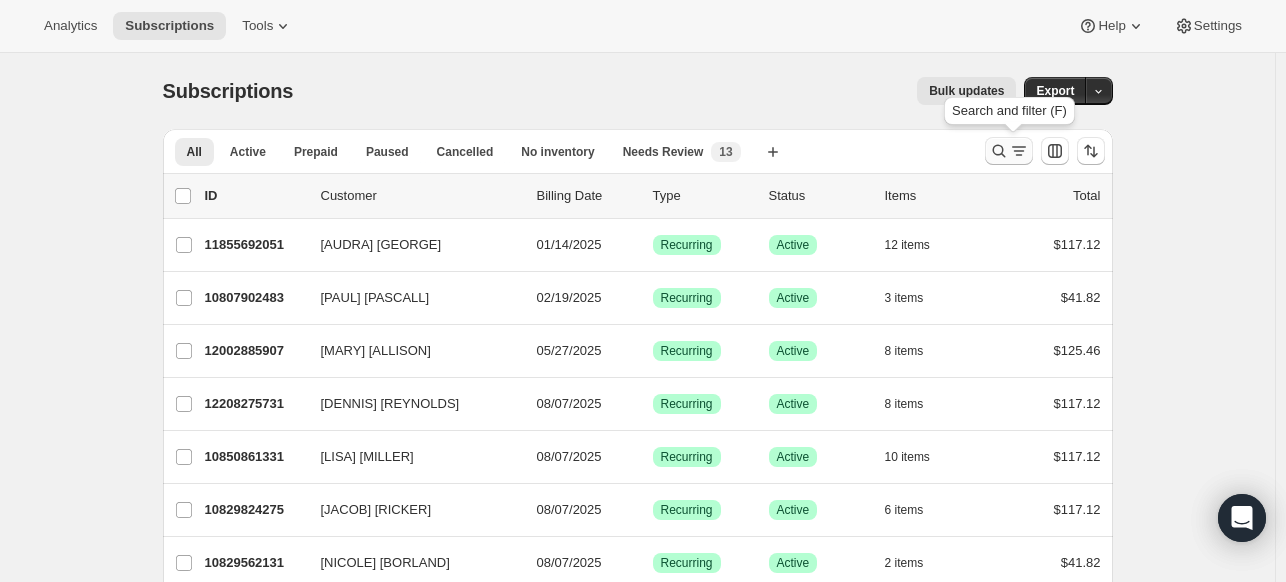 click 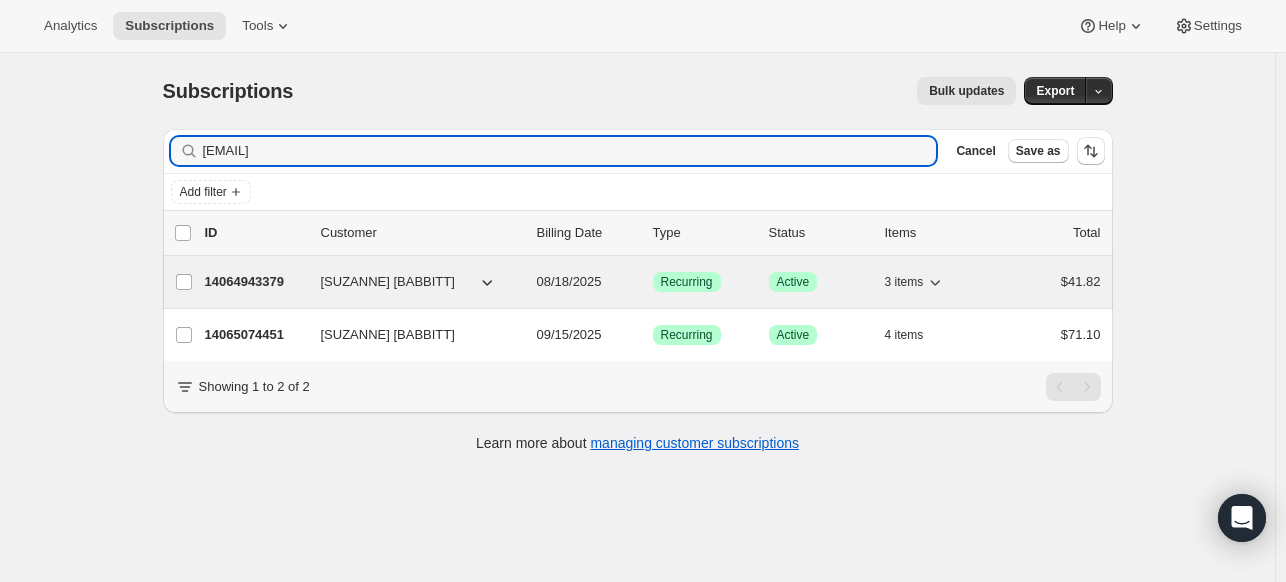 type on "[EMAIL]" 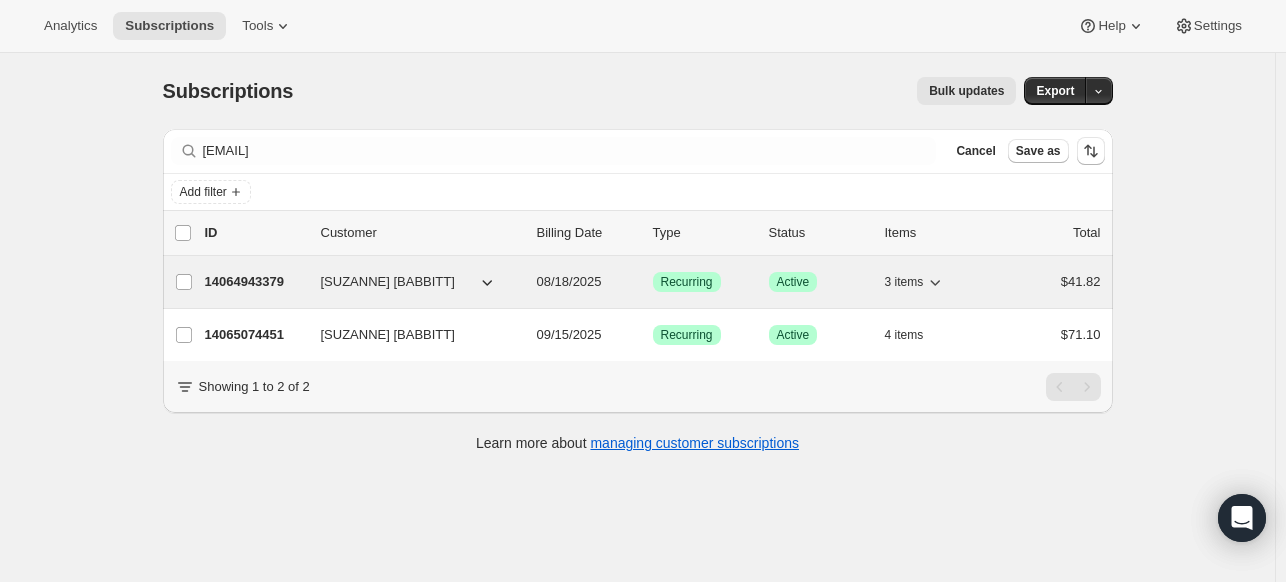 click on "14064943379" at bounding box center (255, 282) 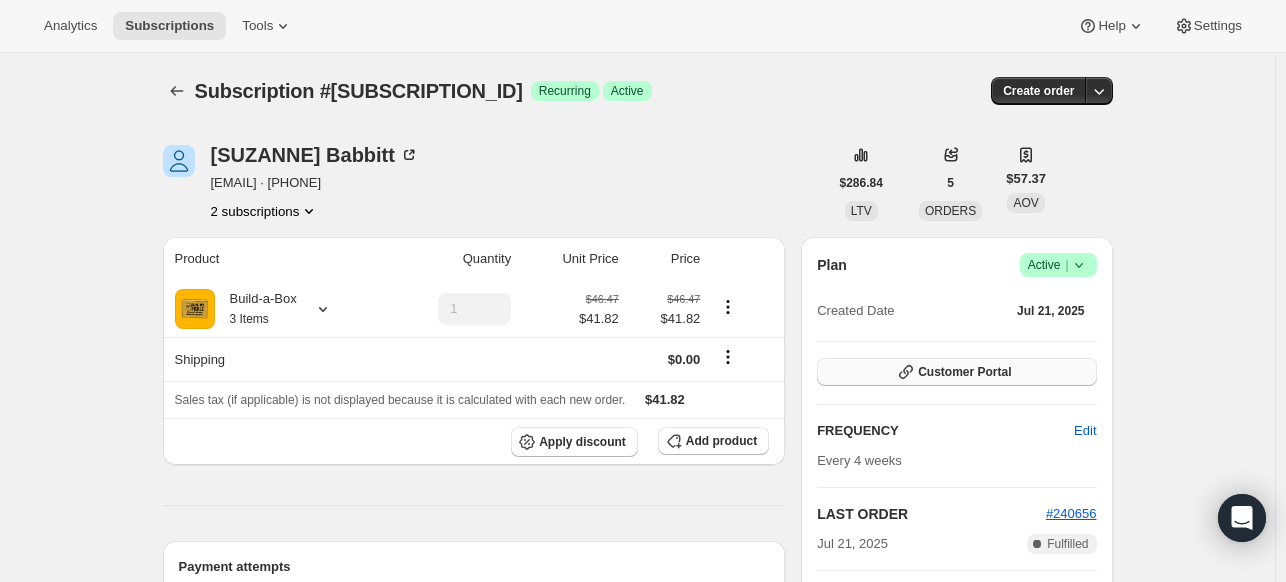 click on "Customer Portal" at bounding box center [964, 372] 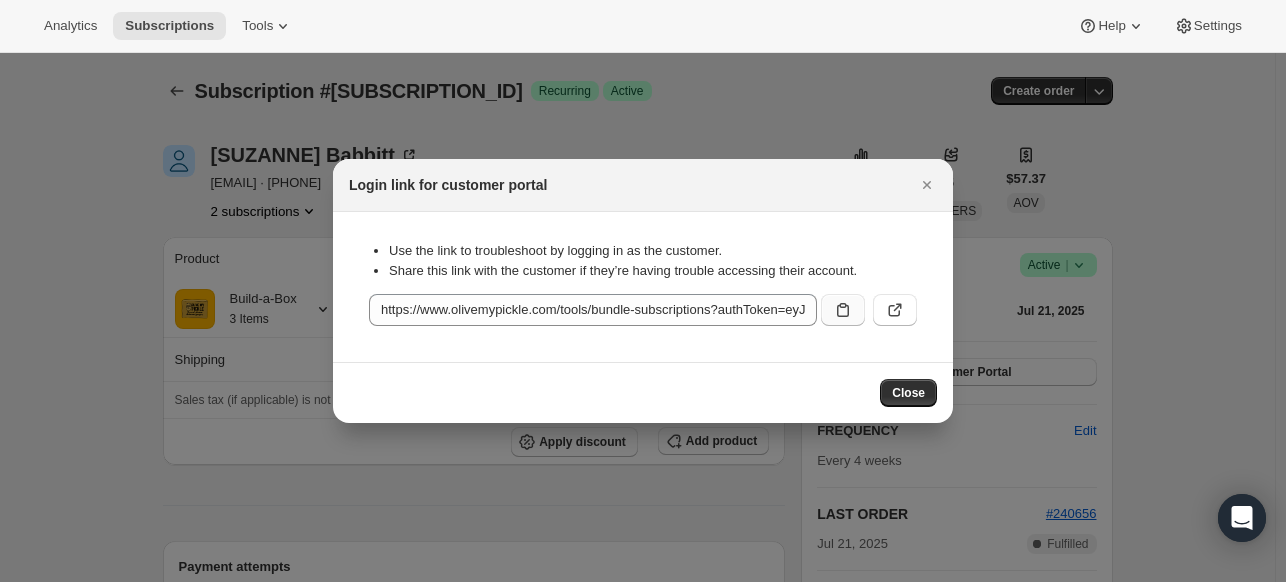click 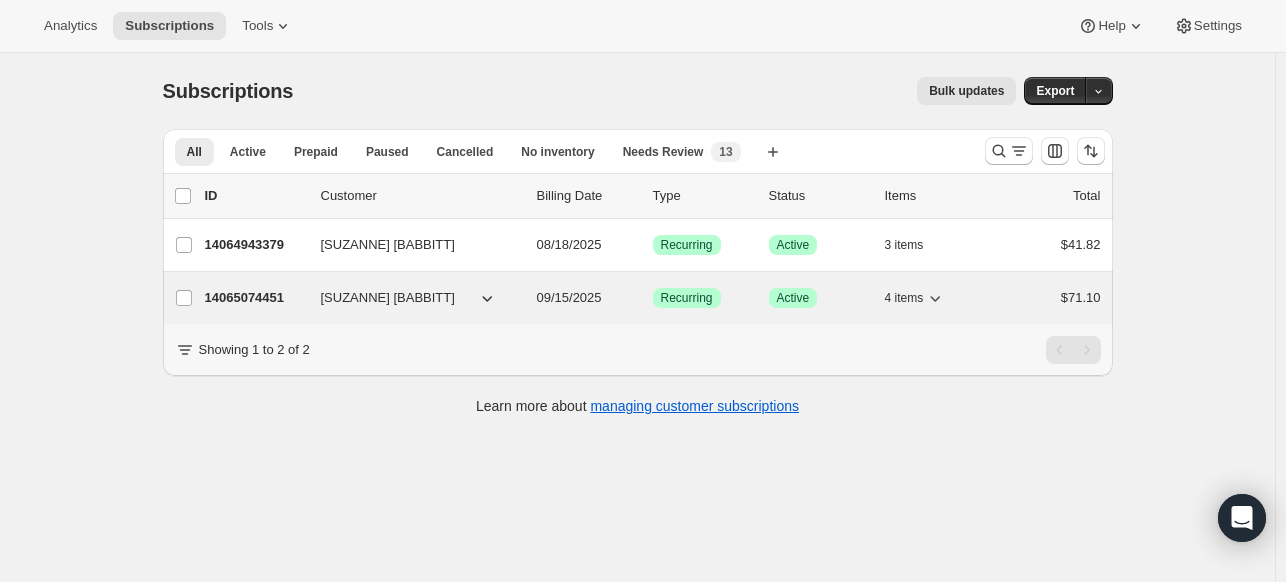 click on "14065074451" at bounding box center [255, 298] 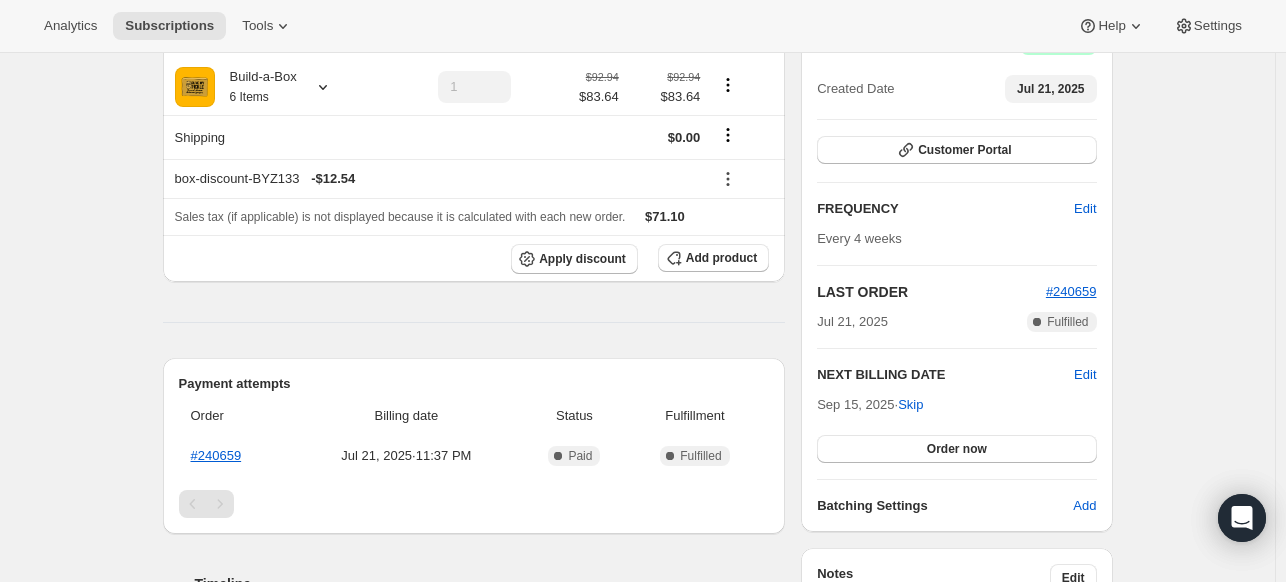 scroll, scrollTop: 100, scrollLeft: 0, axis: vertical 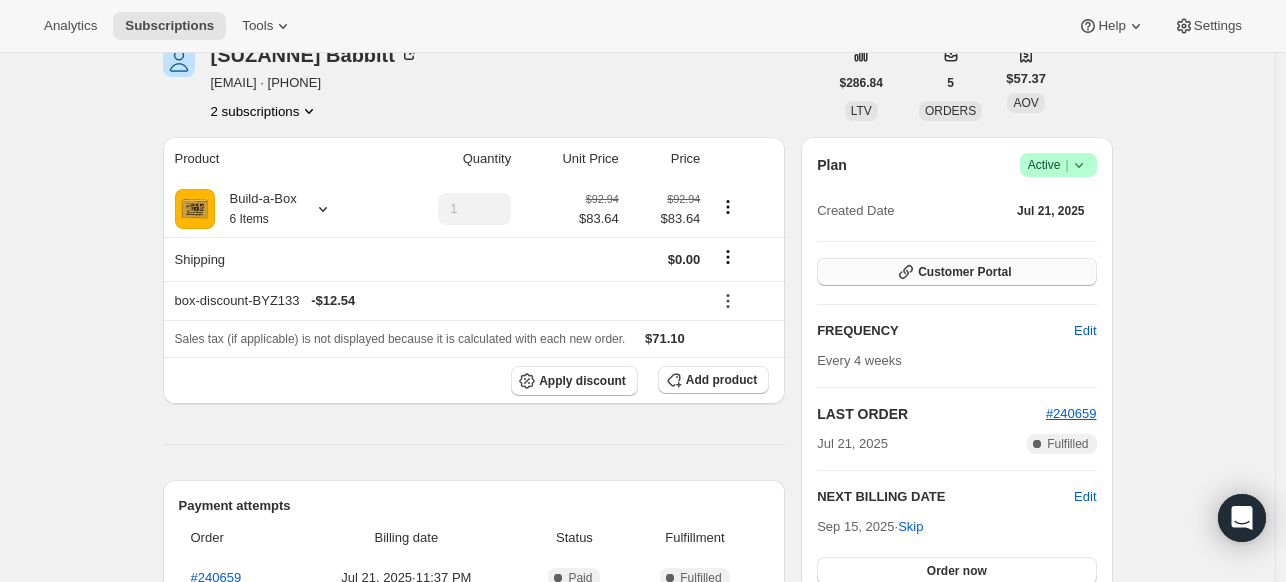 click on "Customer Portal" at bounding box center (956, 272) 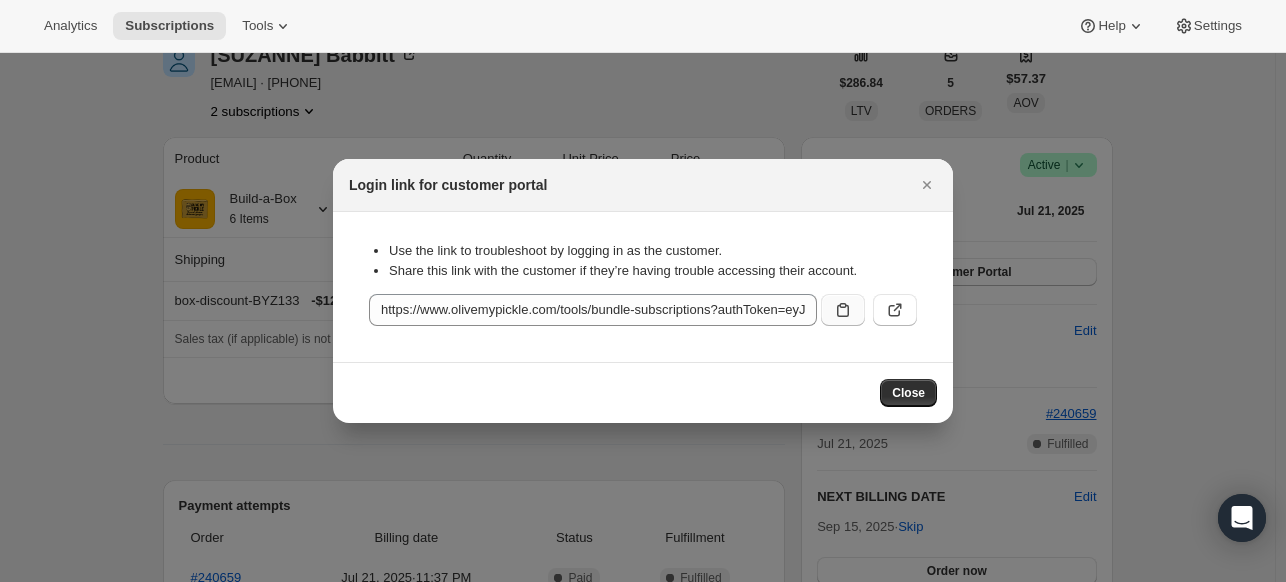click 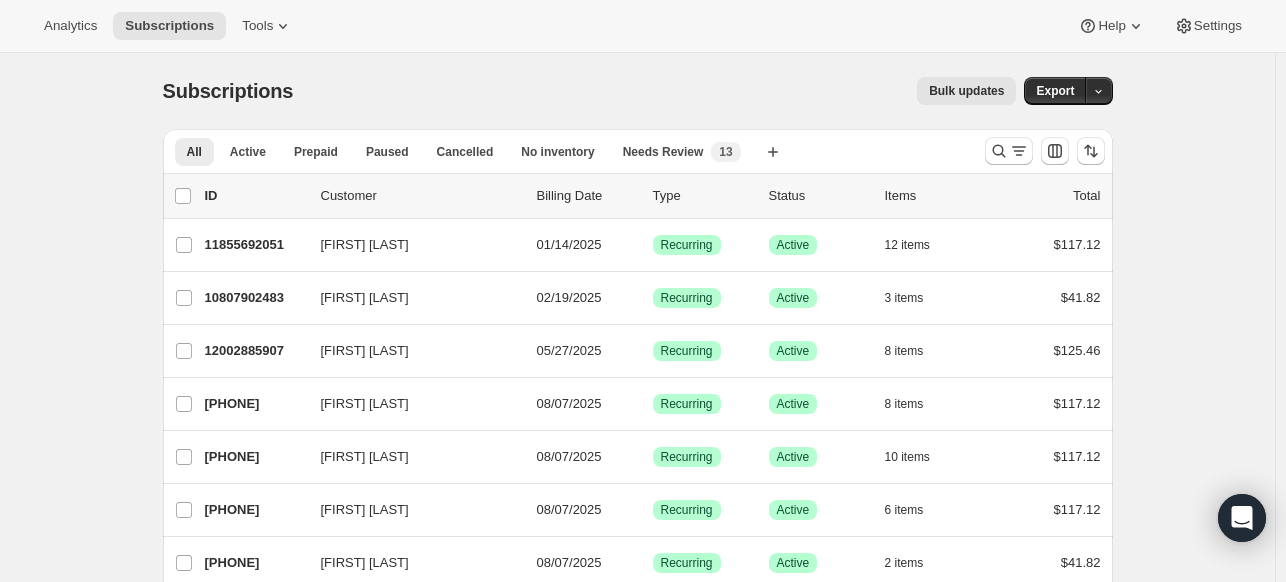 scroll, scrollTop: 0, scrollLeft: 0, axis: both 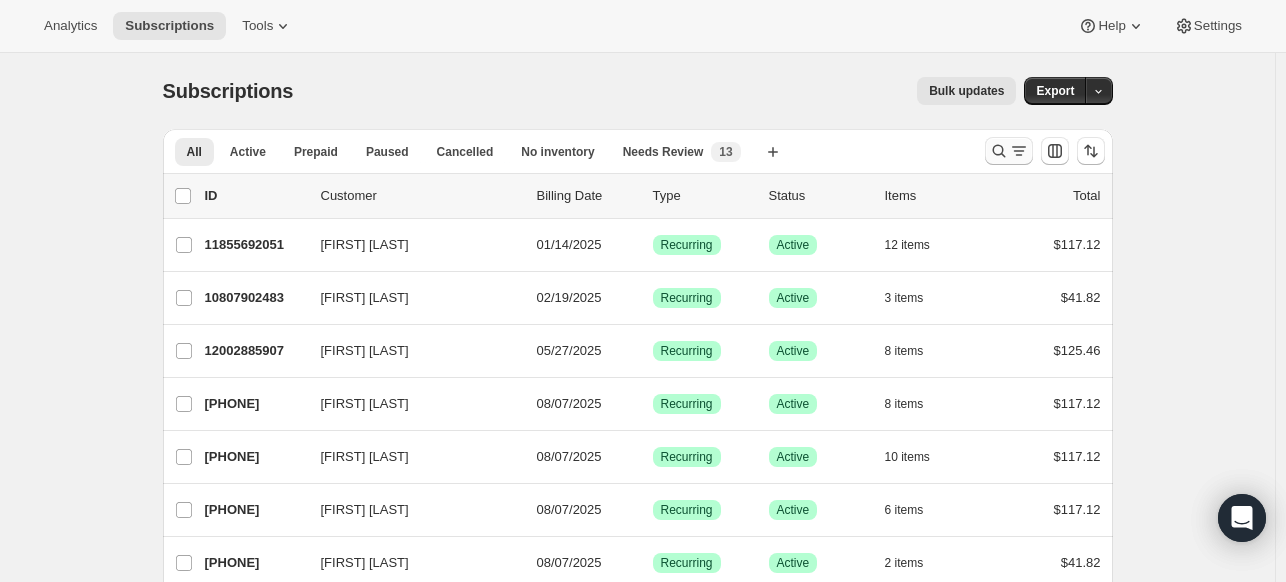 click 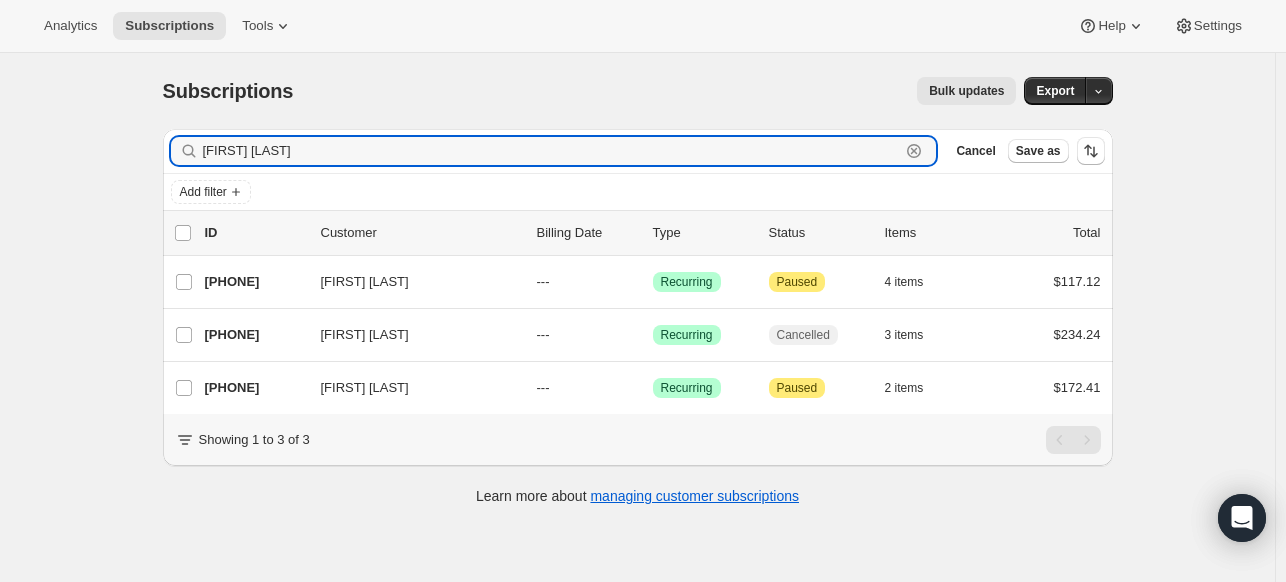 type on "madhu vijay" 